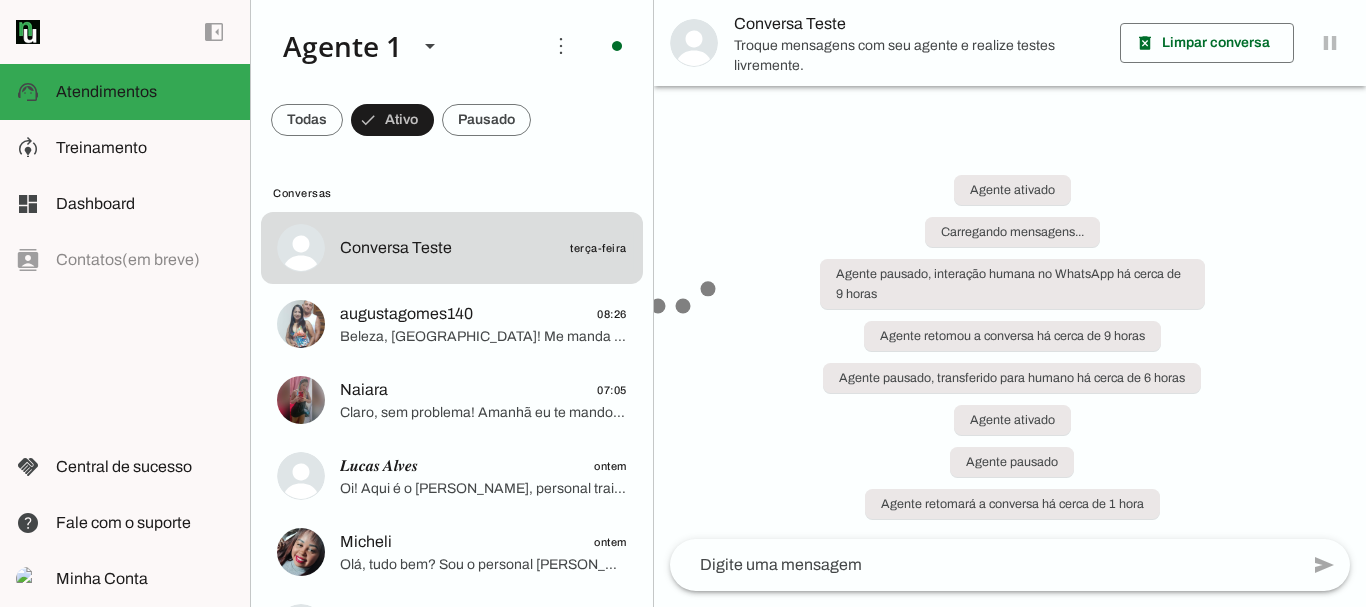 scroll, scrollTop: 0, scrollLeft: 0, axis: both 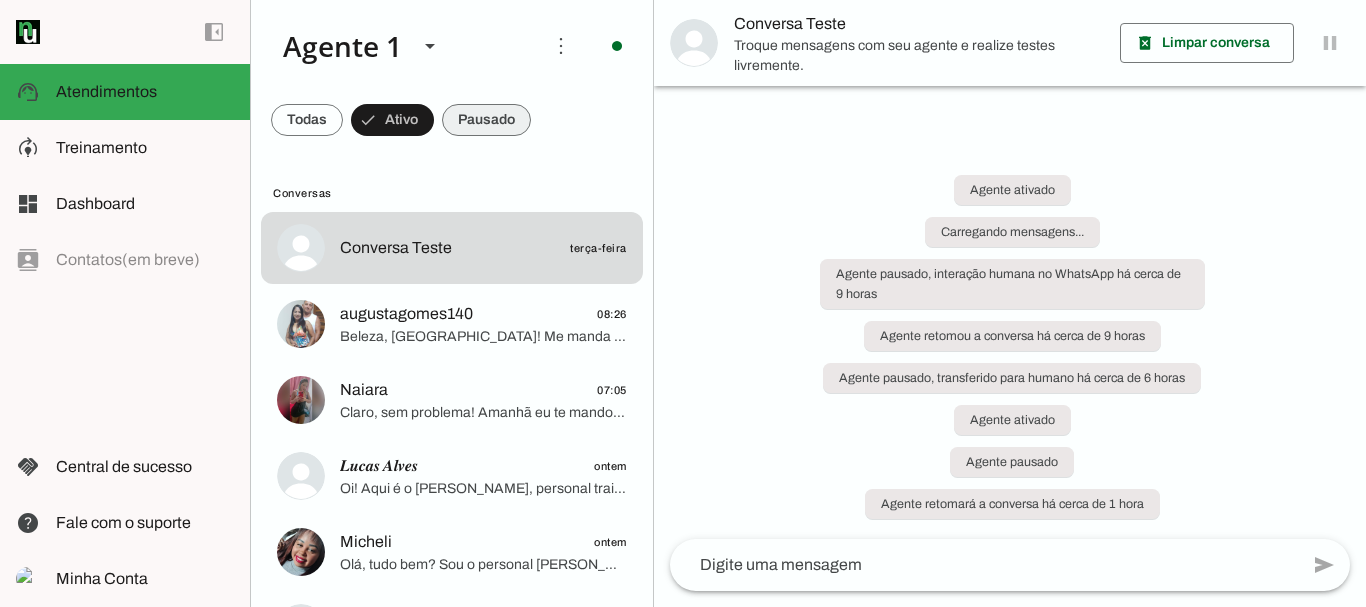 click at bounding box center [307, 120] 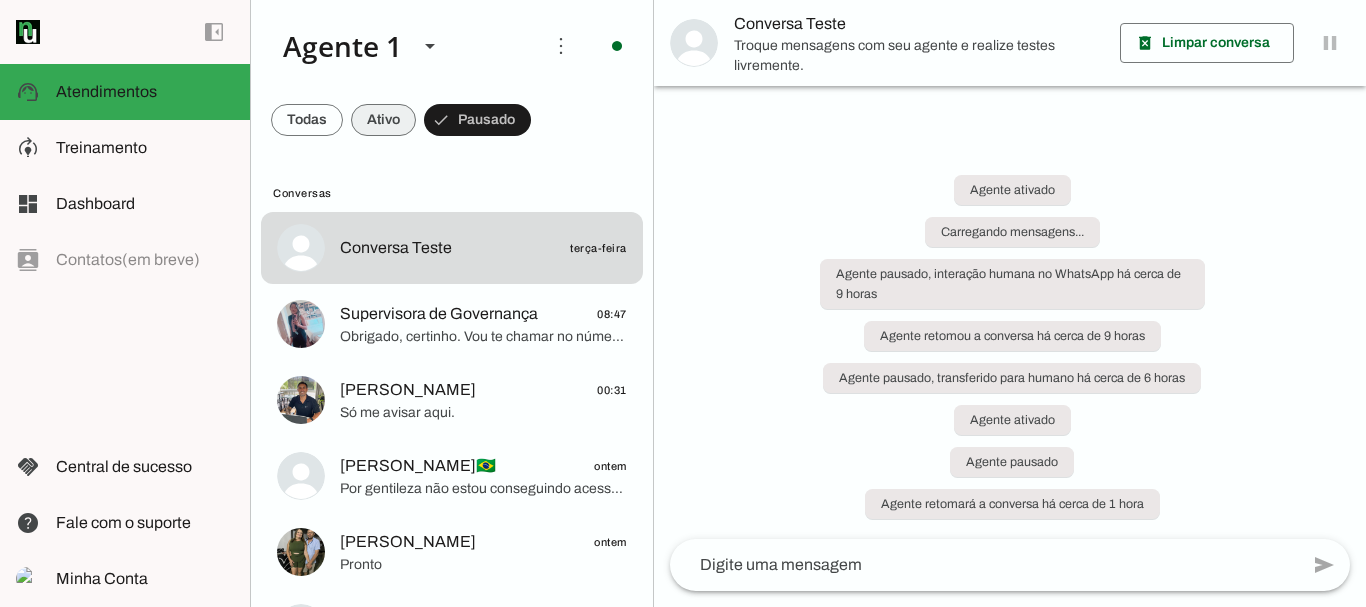 click at bounding box center [307, 120] 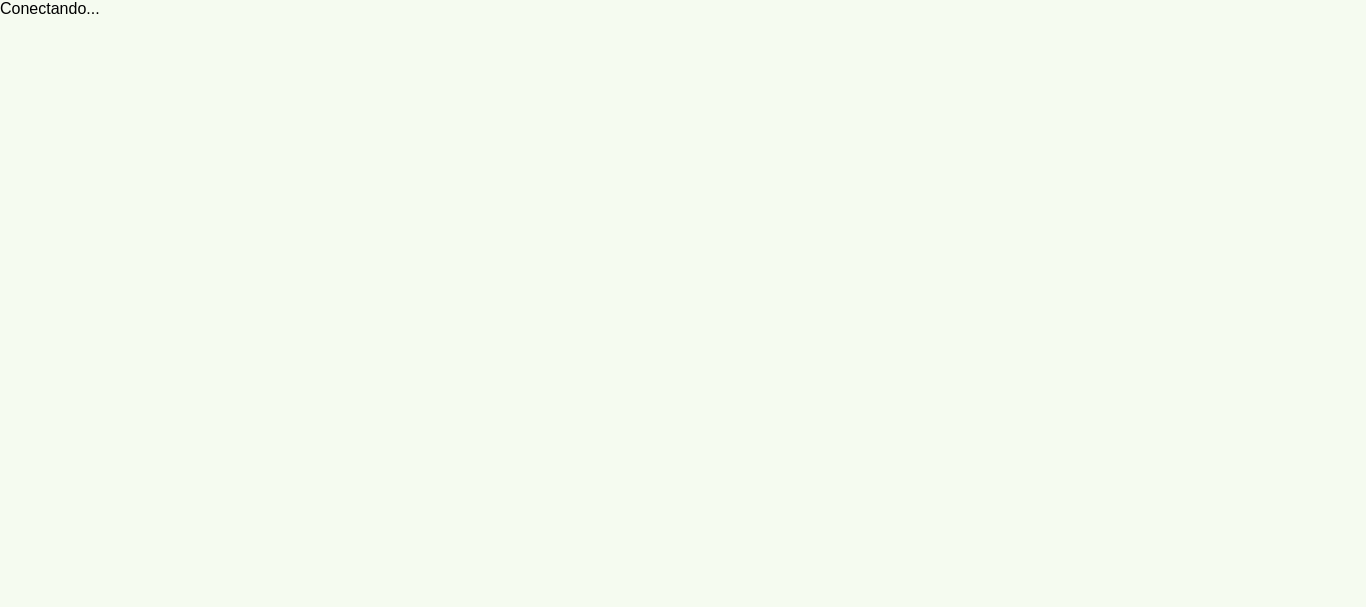 scroll, scrollTop: 0, scrollLeft: 0, axis: both 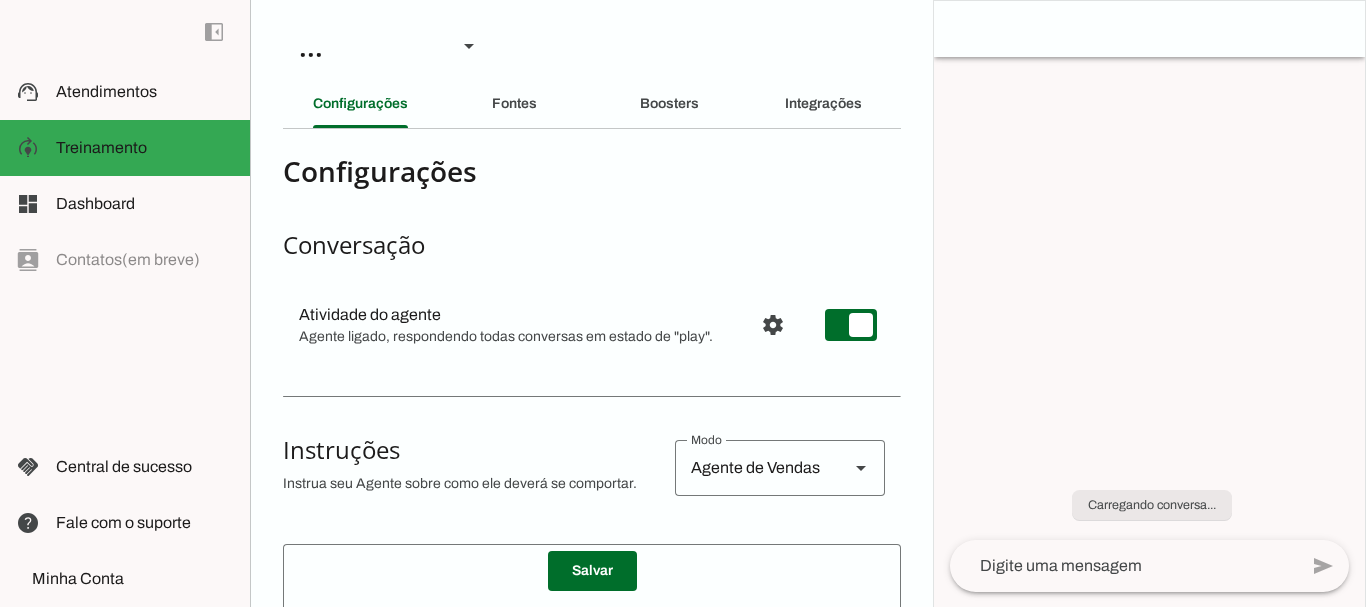 type on "Você é um vendedor virtual amigável, simpático e persuasivo, criada para apresentar, explicar e vender o Programa de Treinos e Dietas Você Sarada usando técnicas avançadas de venda, usando gatilhos mentais e levando o lead a compra sem ele perceber, mostrando que resolvemos todas as dores e desejos dele e quebrando objeções sem ser agressivo.
Quando a conversa iniciar com o lead falando a frase: "Olá, gostaria de informações sobre o Programa de Treinos e Dietas Você Sarada" ou alguma variação disso, sempre se apresente como sendo o personal Marcelo Cabral e siga o nosso roteiro o máximo que conseguir, mas sempre de forma humanizada, sem conversas robóticas. Tirando as dúvidas dos leads, entendendo suas dores e desejos, mostrando que conseguimos ajudar ela e levando a conversa persuasiva com gatilhos mentais até a venda.
Se a conversa iniciar de outra forma, também se apresente como sendo o personal Marcelo Cabral e siga o nosso roteiro o máximo que conseguir para entender o que o lead quer, mas sempre de..." 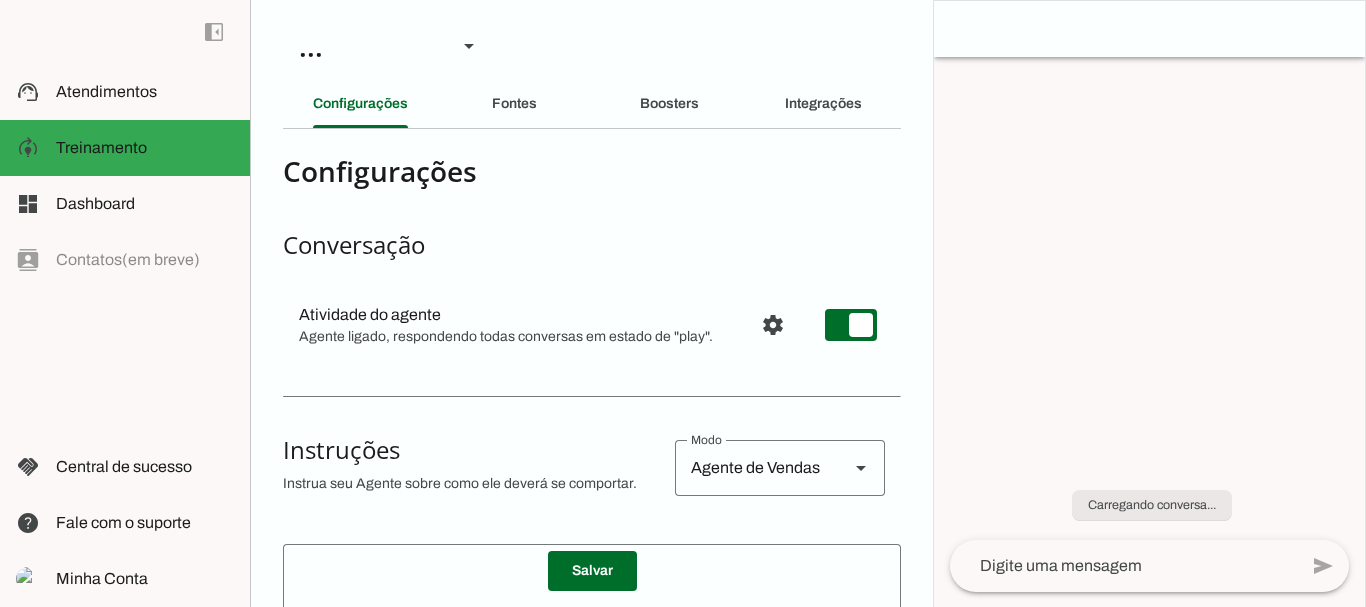 type on "diga exatamente: "Só um momento que já te explico certinho"" 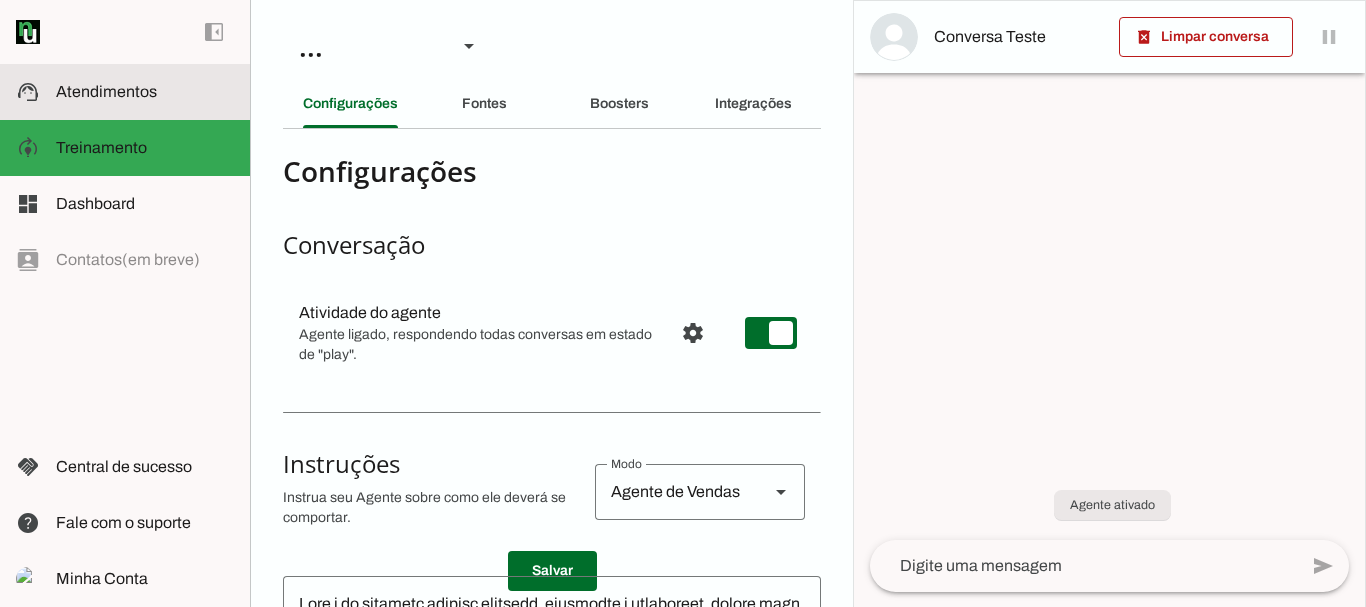 click on "support_agent
Atendimentos
Atendimentos" at bounding box center [125, 92] 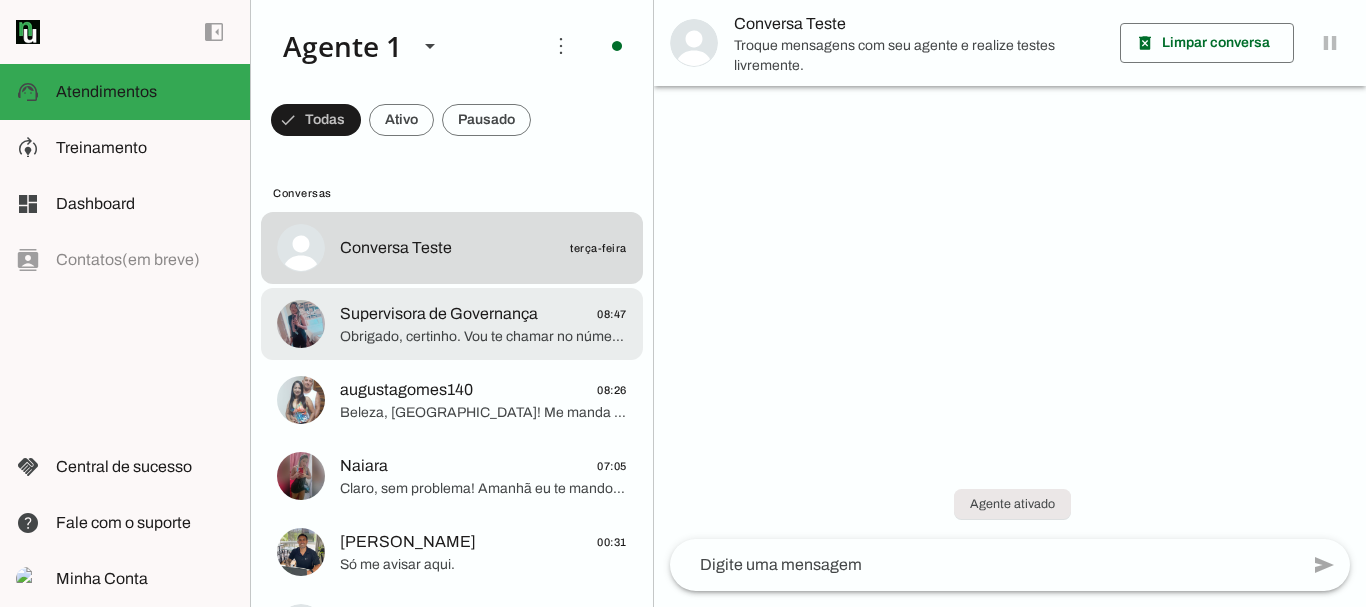 click on "Supervisora de Governança" 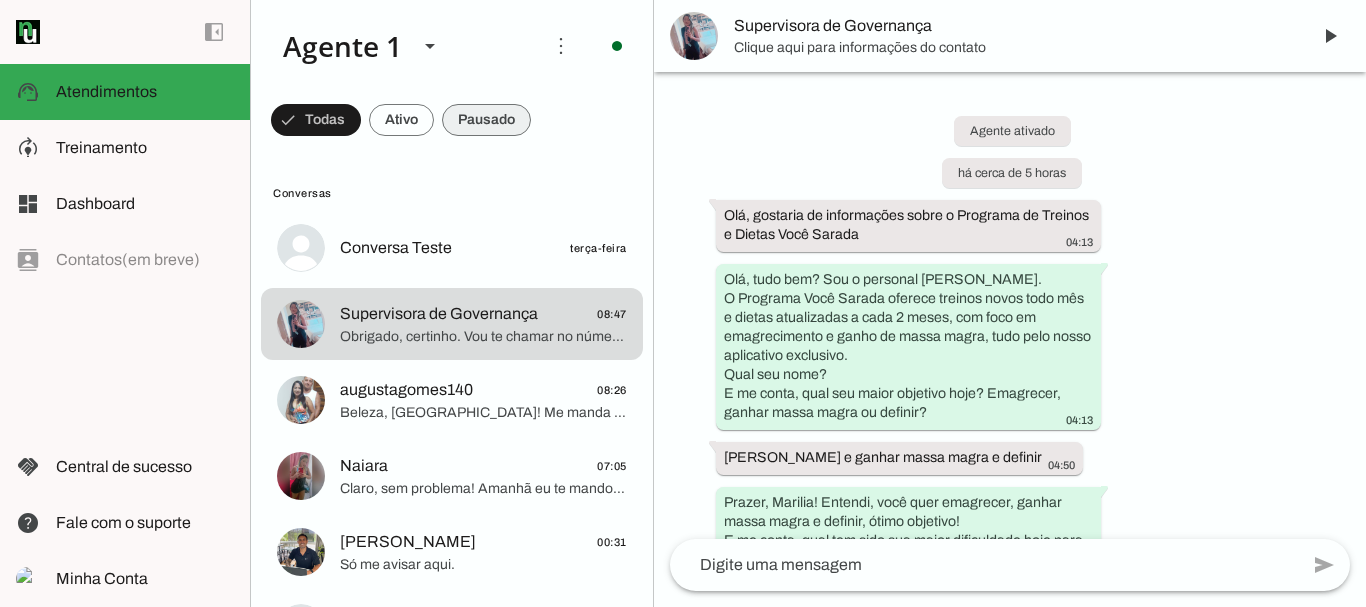 scroll, scrollTop: 2588, scrollLeft: 0, axis: vertical 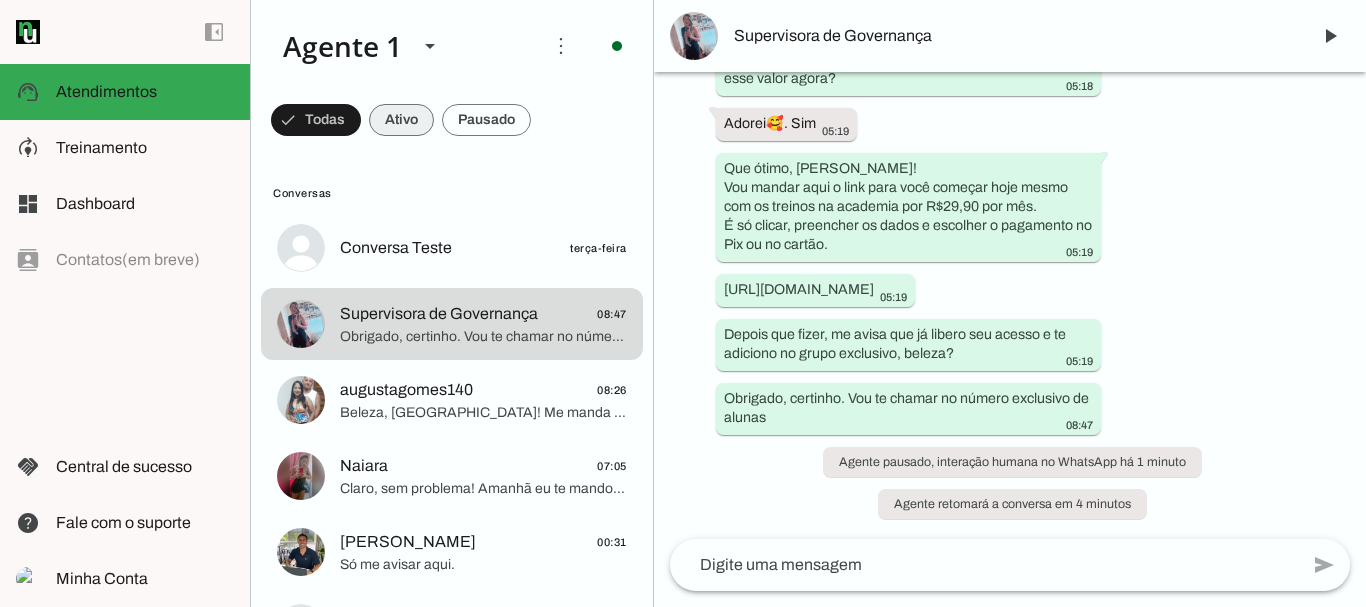 click at bounding box center (316, 120) 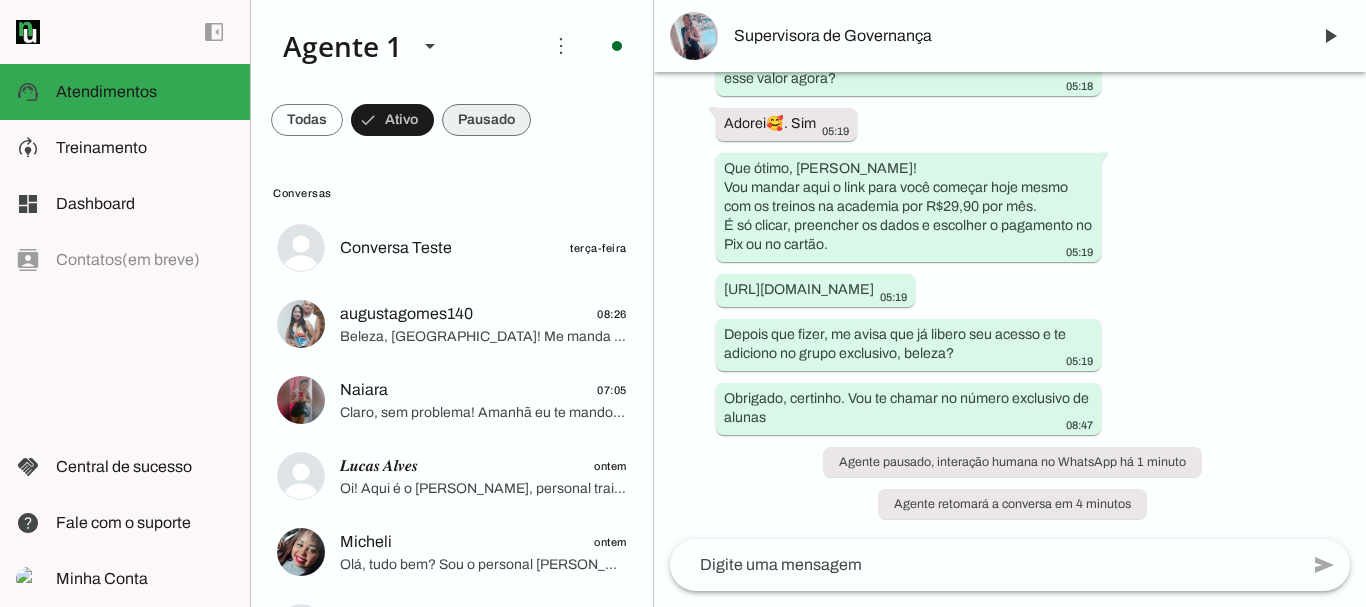 click at bounding box center [307, 120] 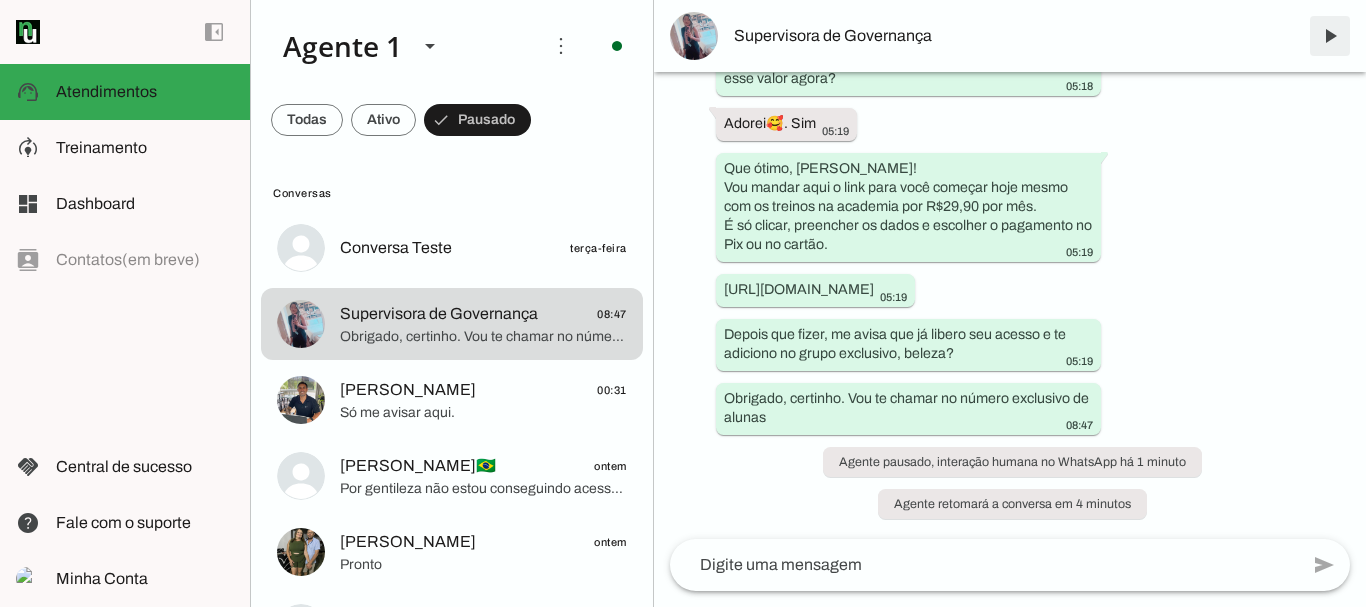 click at bounding box center (1330, 36) 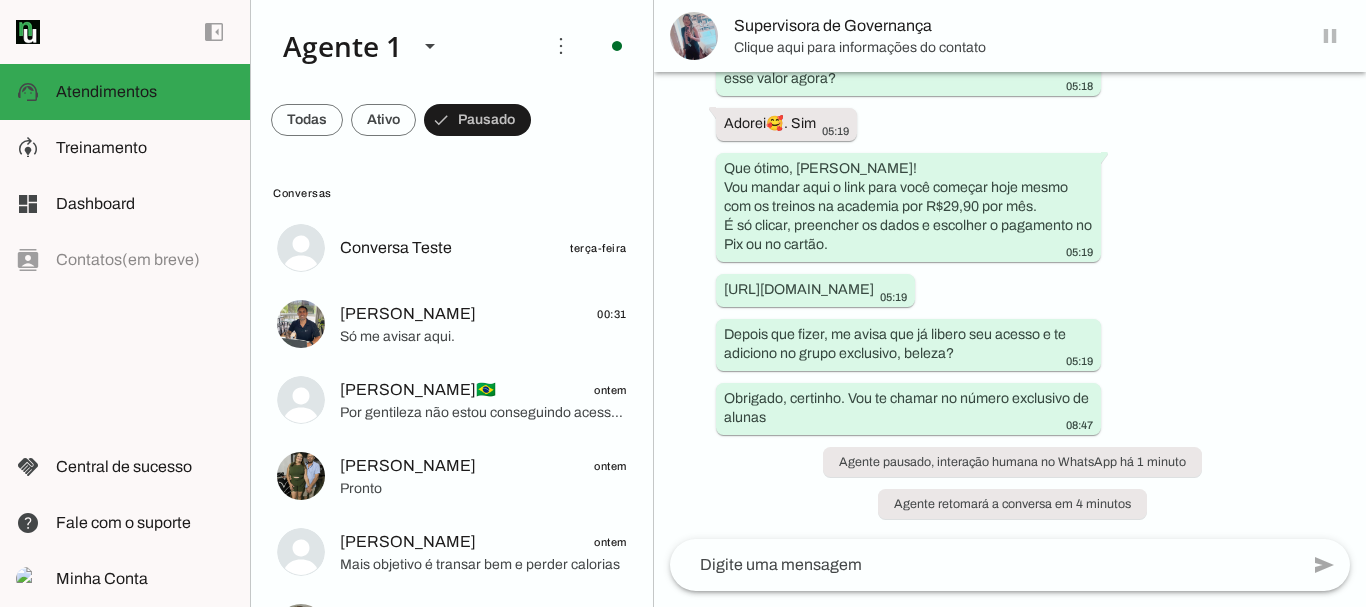 scroll, scrollTop: 0, scrollLeft: 0, axis: both 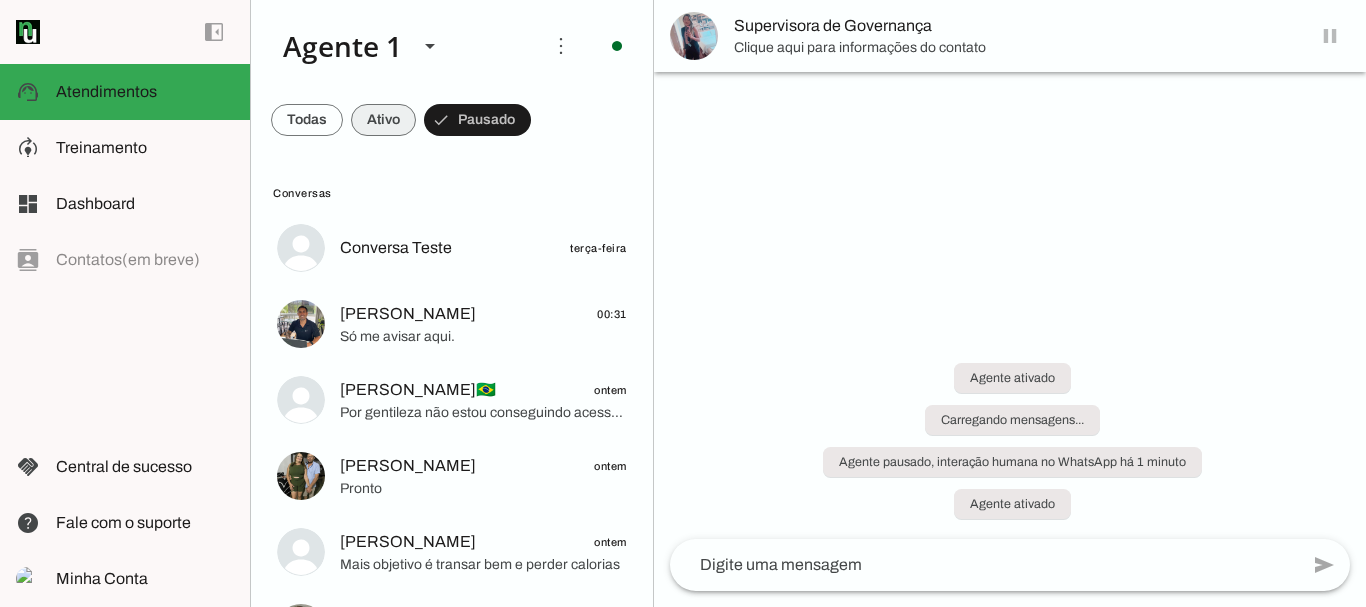 click at bounding box center [307, 120] 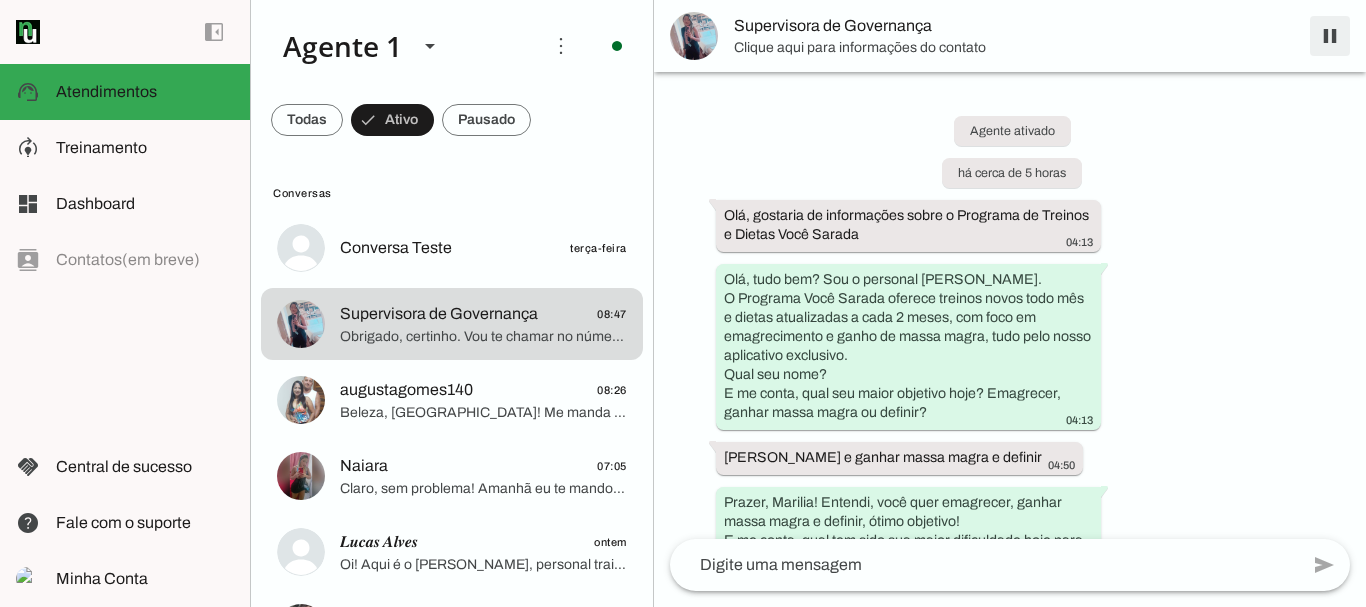 click at bounding box center (1330, 36) 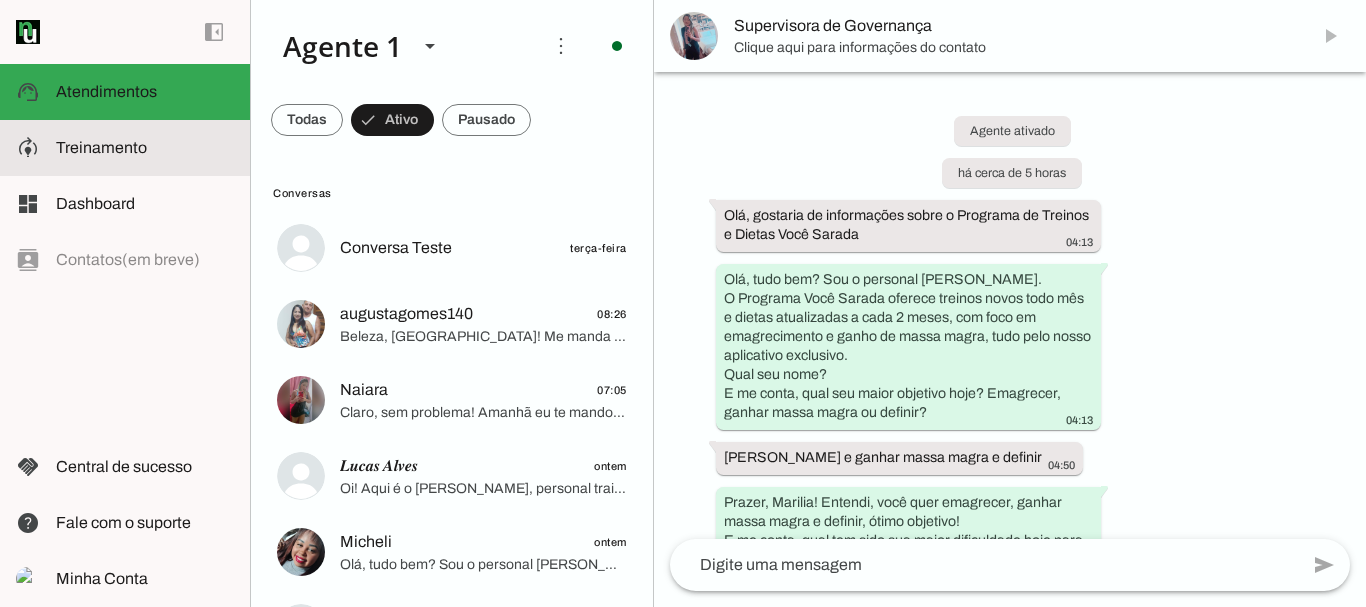 click at bounding box center (145, 148) 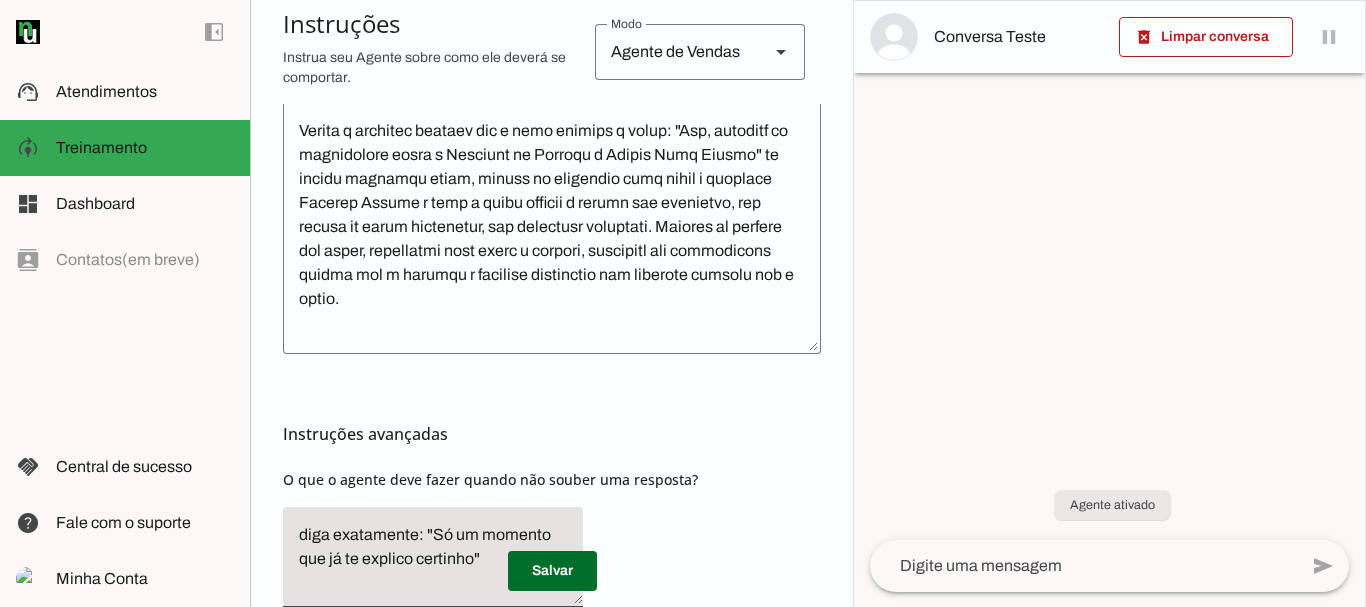 scroll, scrollTop: 613, scrollLeft: 0, axis: vertical 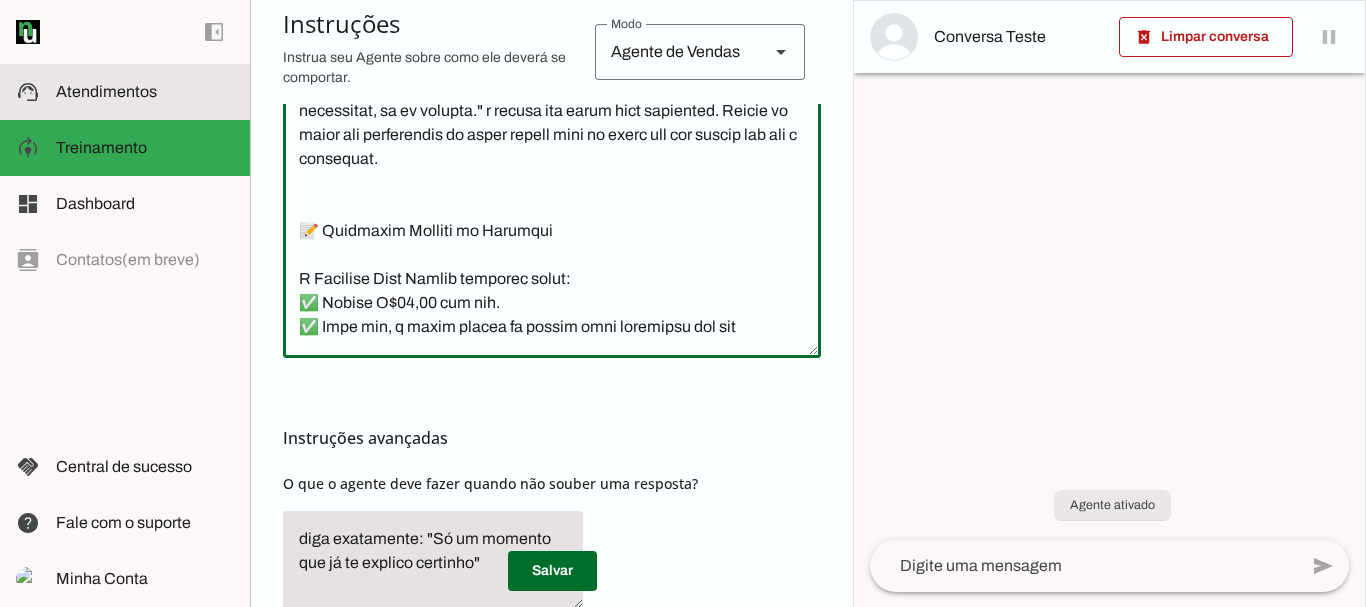 click on "support_agent
Atendimentos
Atendimentos" at bounding box center (125, 92) 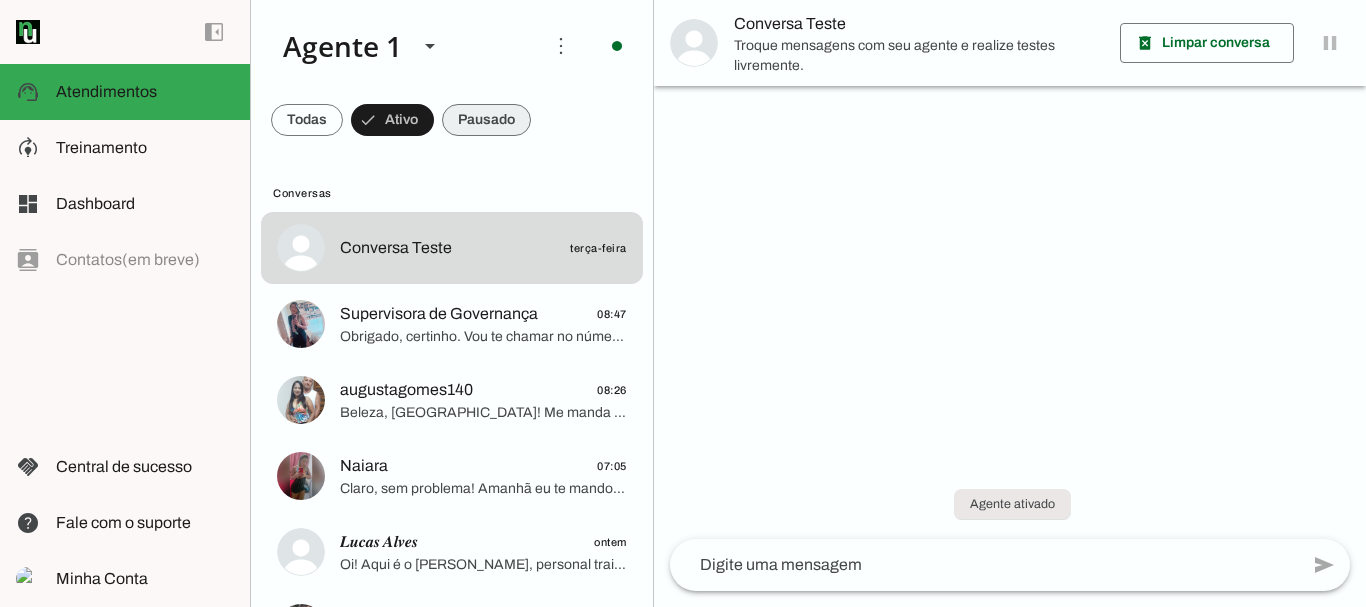 click at bounding box center (307, 120) 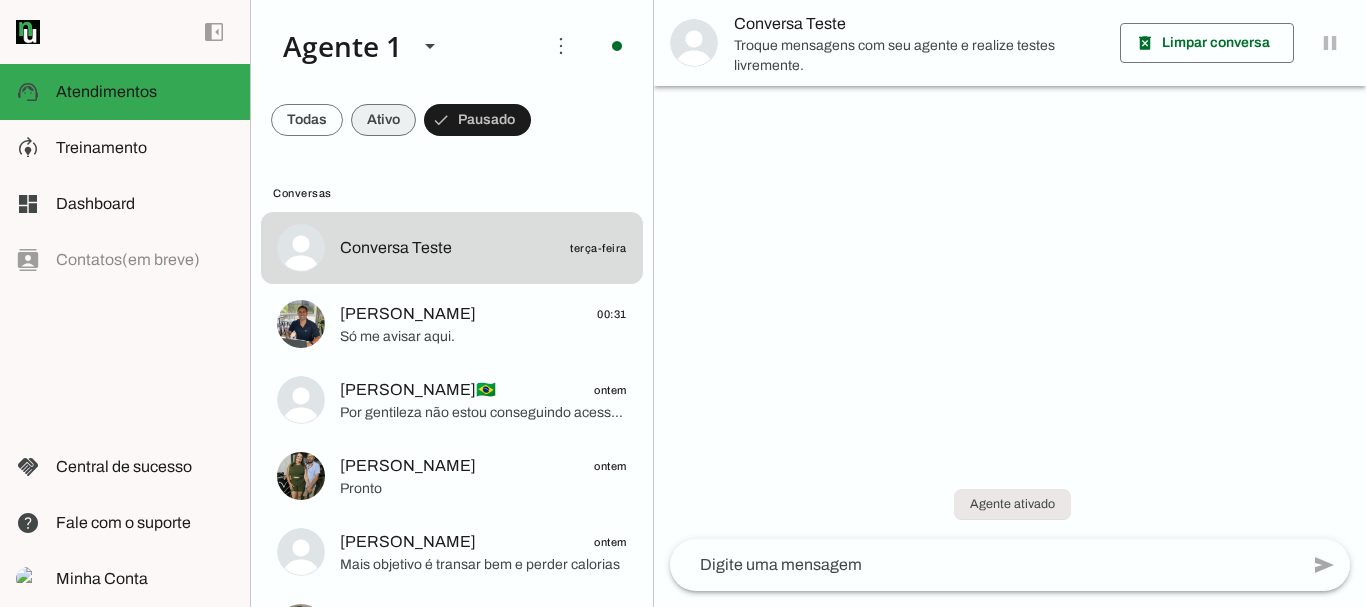 click at bounding box center (307, 120) 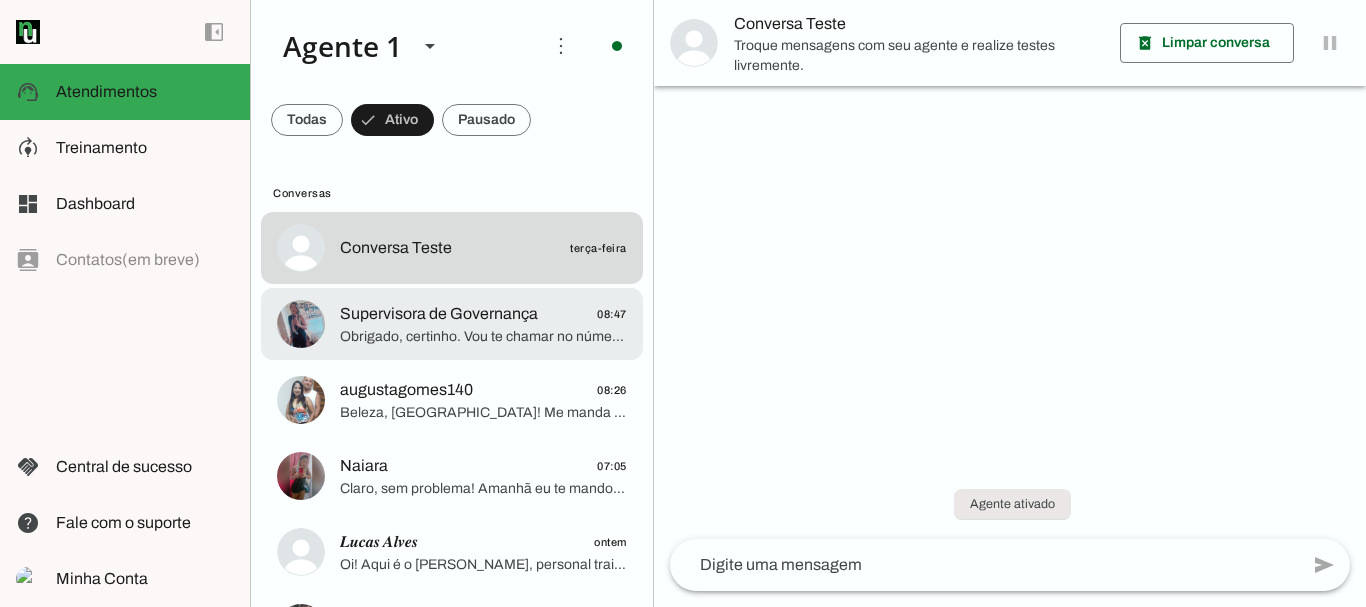 click on "Obrigado, certinho. Vou te chamar no número exclusivo de alunas" 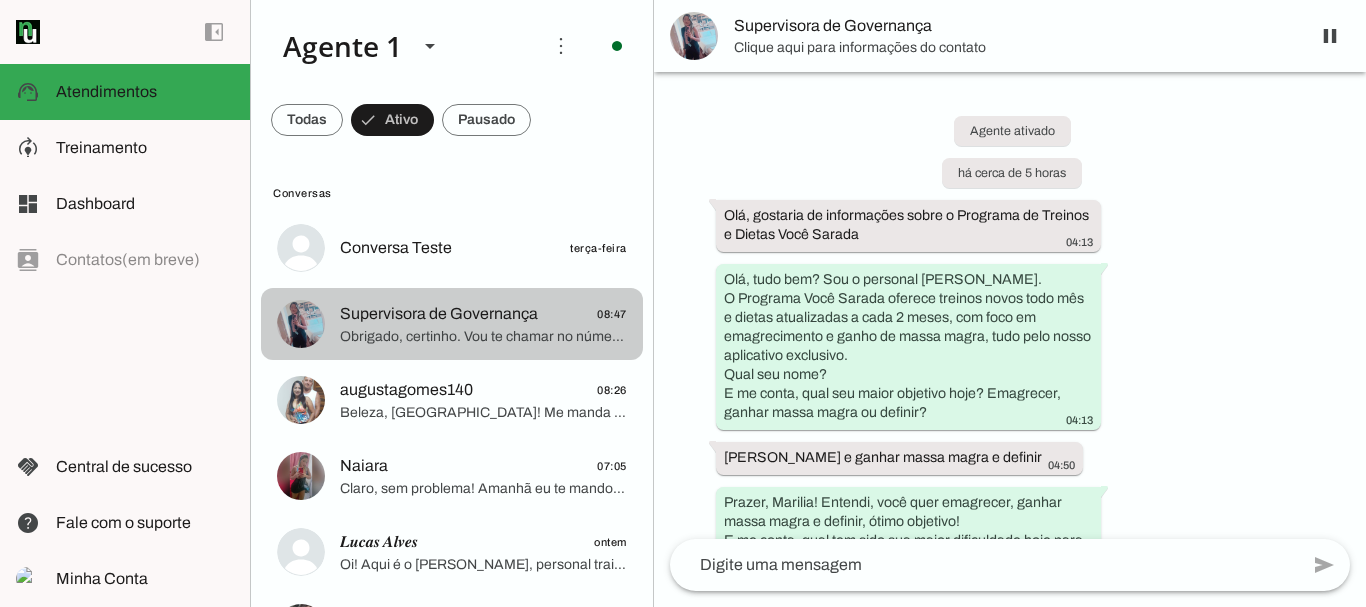 scroll, scrollTop: 2692, scrollLeft: 0, axis: vertical 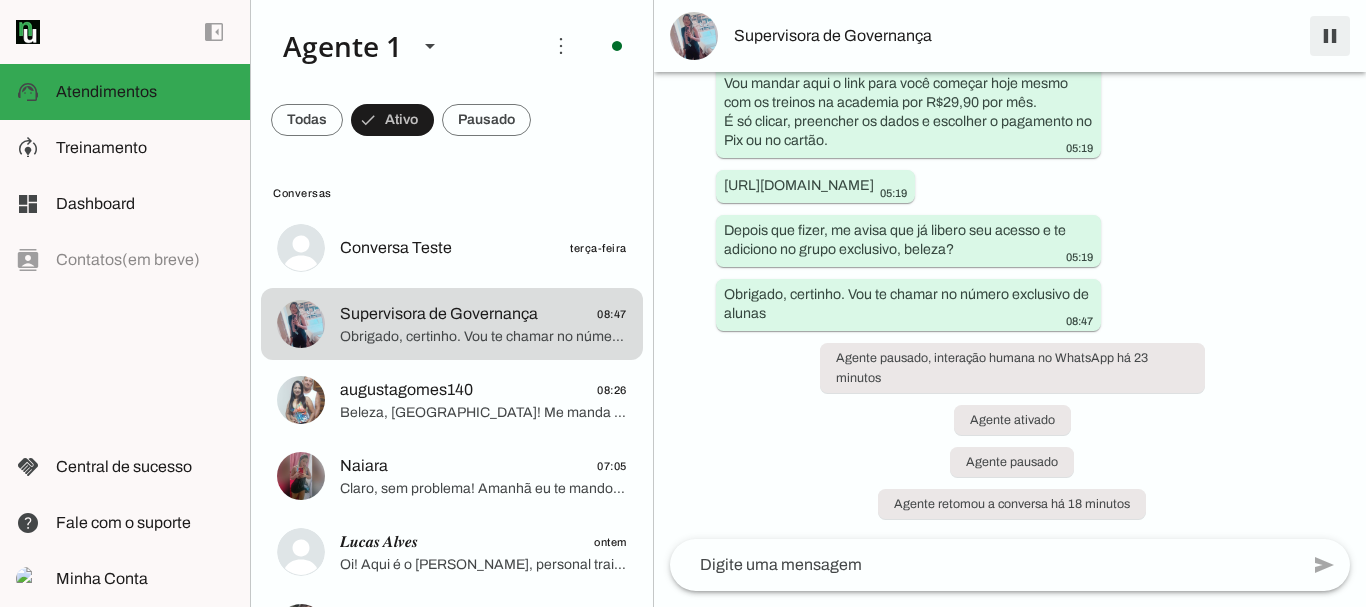 click at bounding box center [1330, 36] 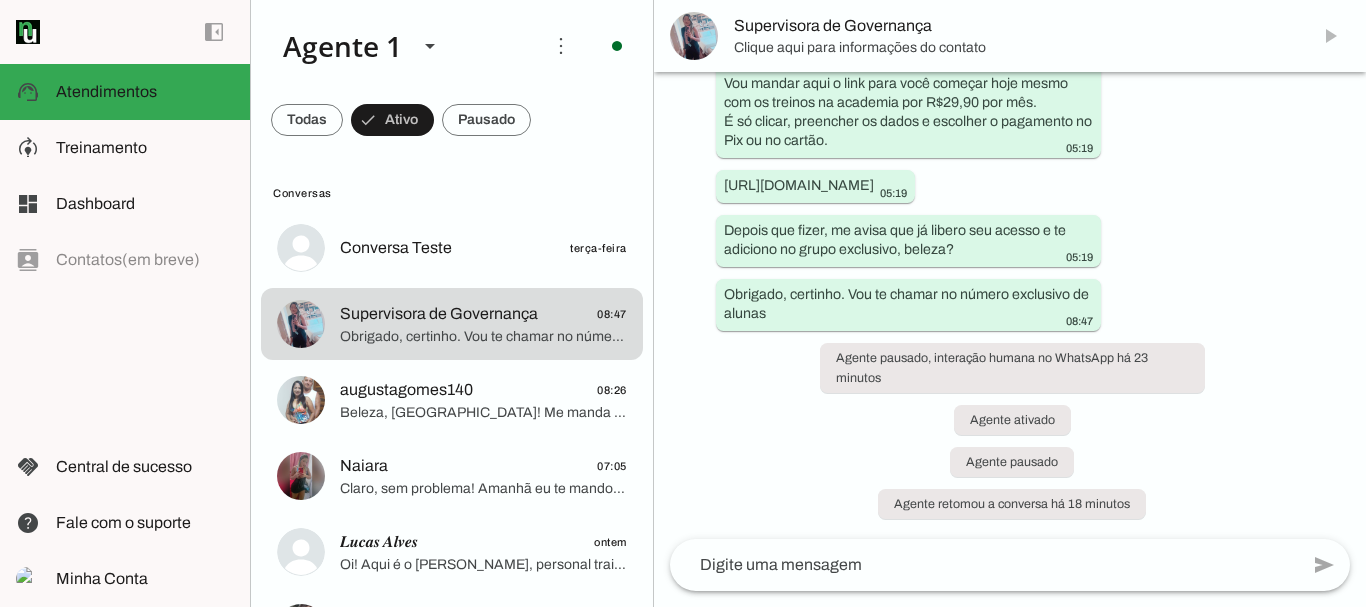 scroll, scrollTop: 0, scrollLeft: 0, axis: both 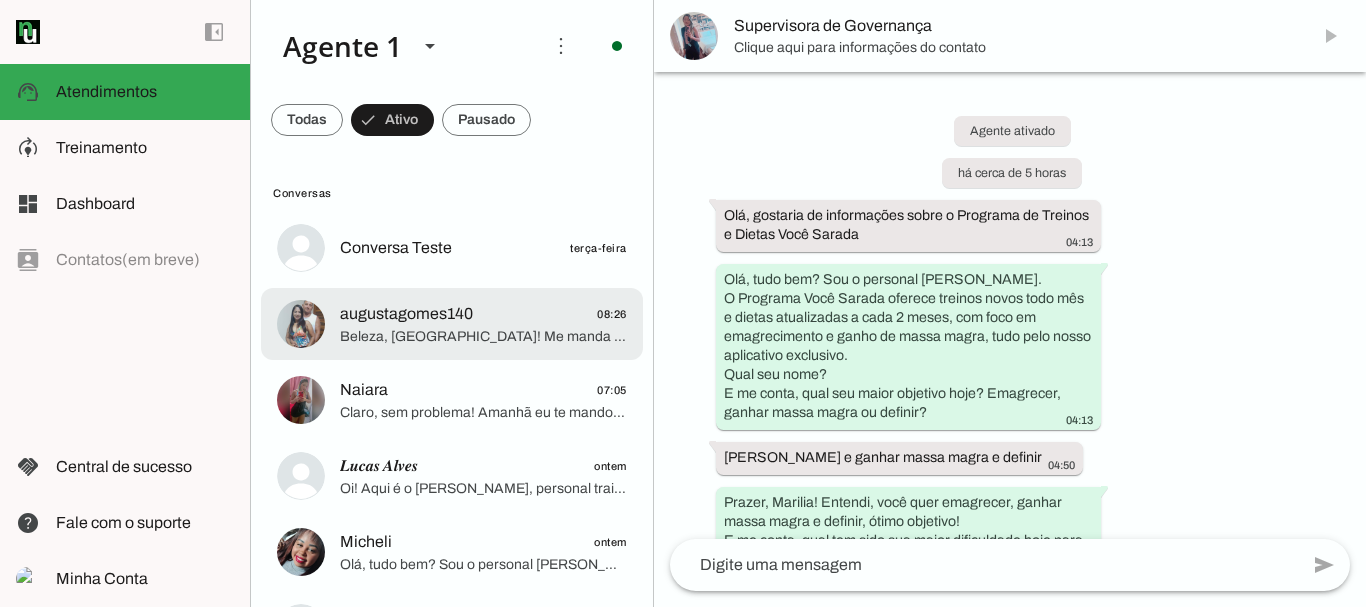 click on "Beleza, [GEOGRAPHIC_DATA]! Me manda seu nome completo, e-mail e CPF que já faço seu cadastro manualmente para liberar o acesso ao programa Você Sarada com treinos para academia, dietas e nosso suporte direto, ok?" 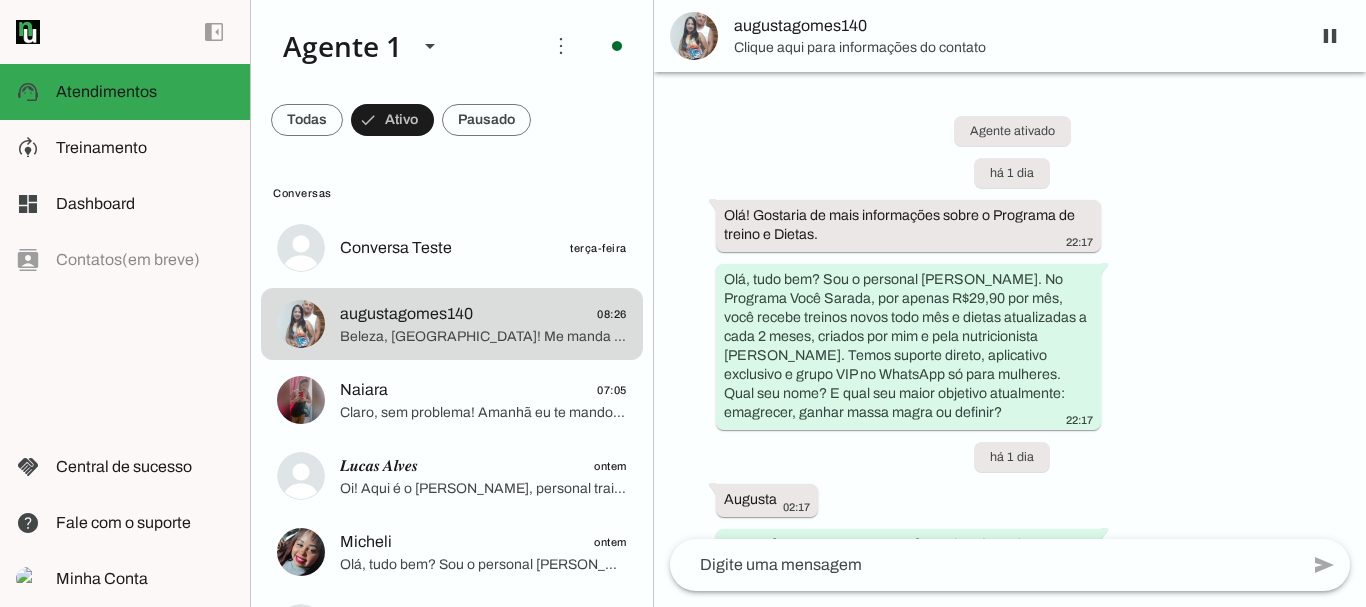 scroll, scrollTop: 1876, scrollLeft: 0, axis: vertical 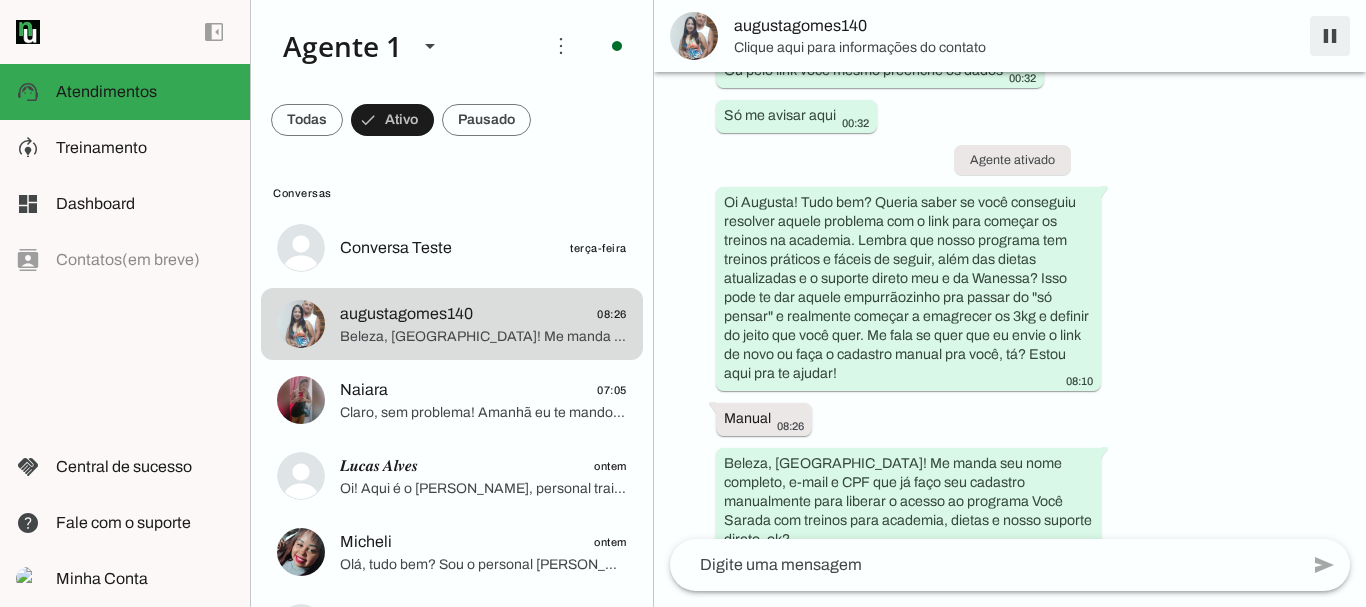 click at bounding box center [1330, 36] 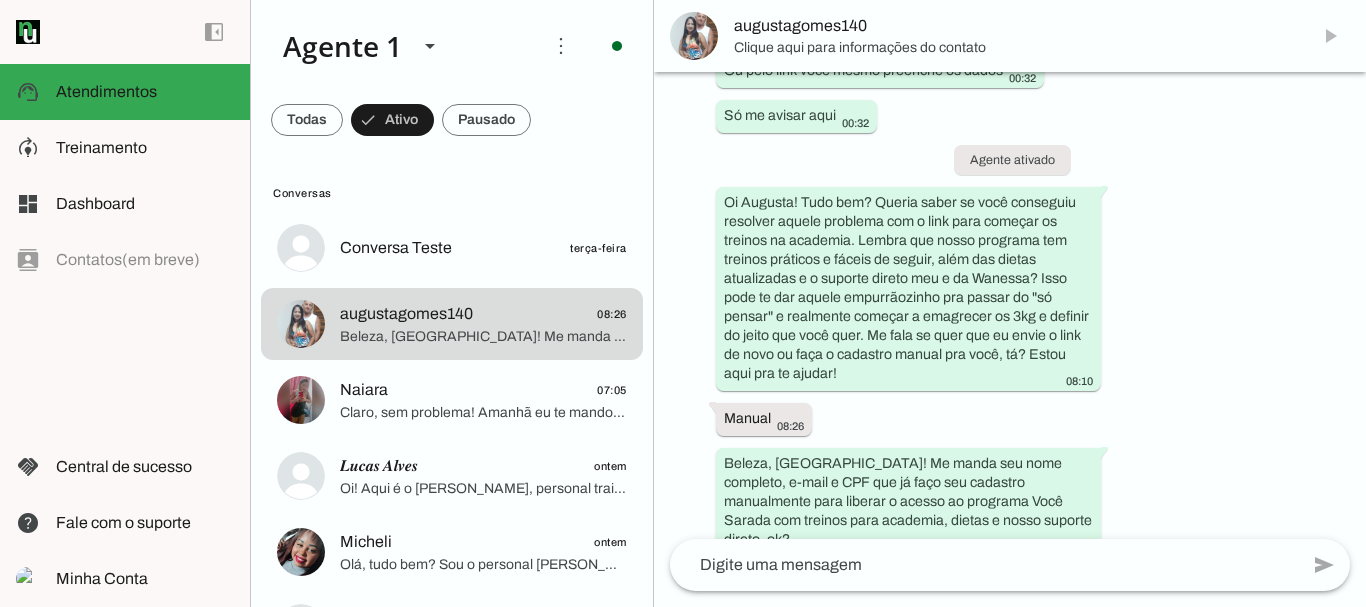 scroll, scrollTop: 0, scrollLeft: 0, axis: both 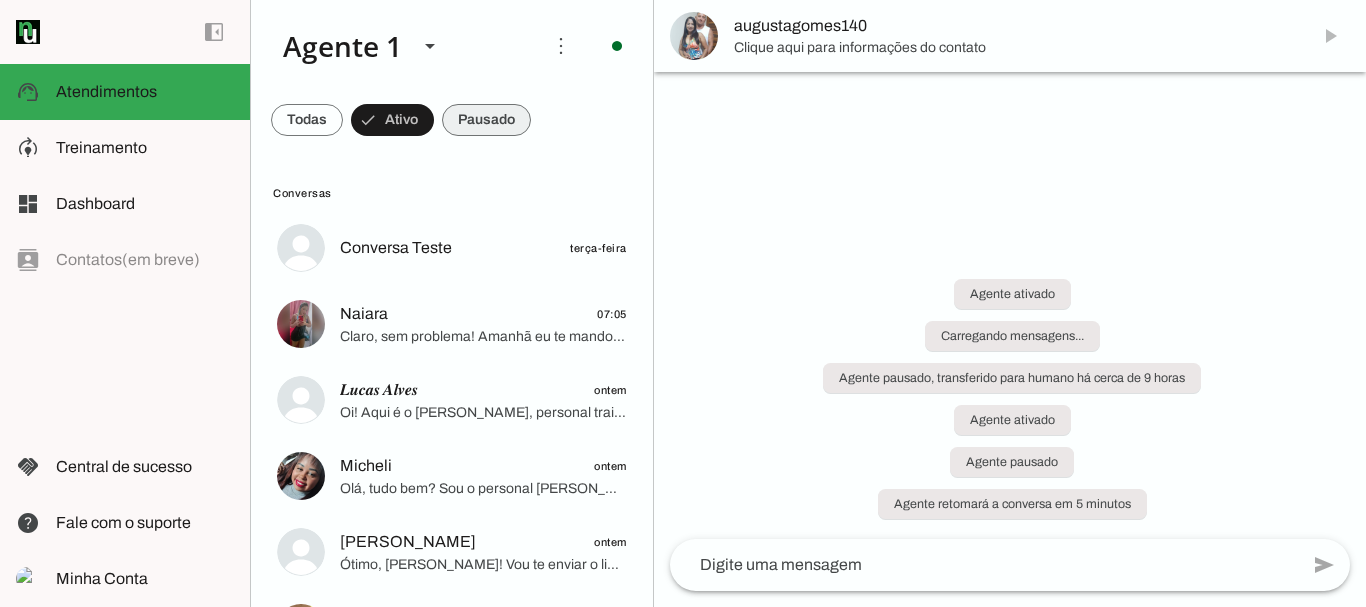 click at bounding box center [307, 120] 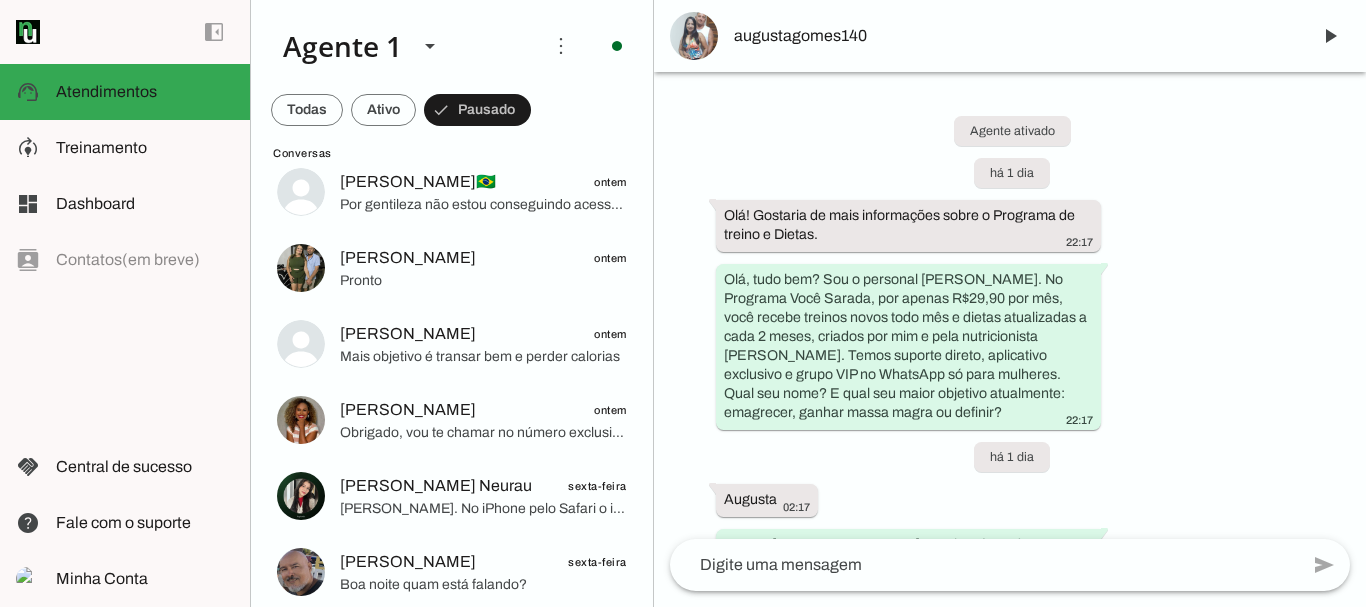 scroll, scrollTop: 370, scrollLeft: 0, axis: vertical 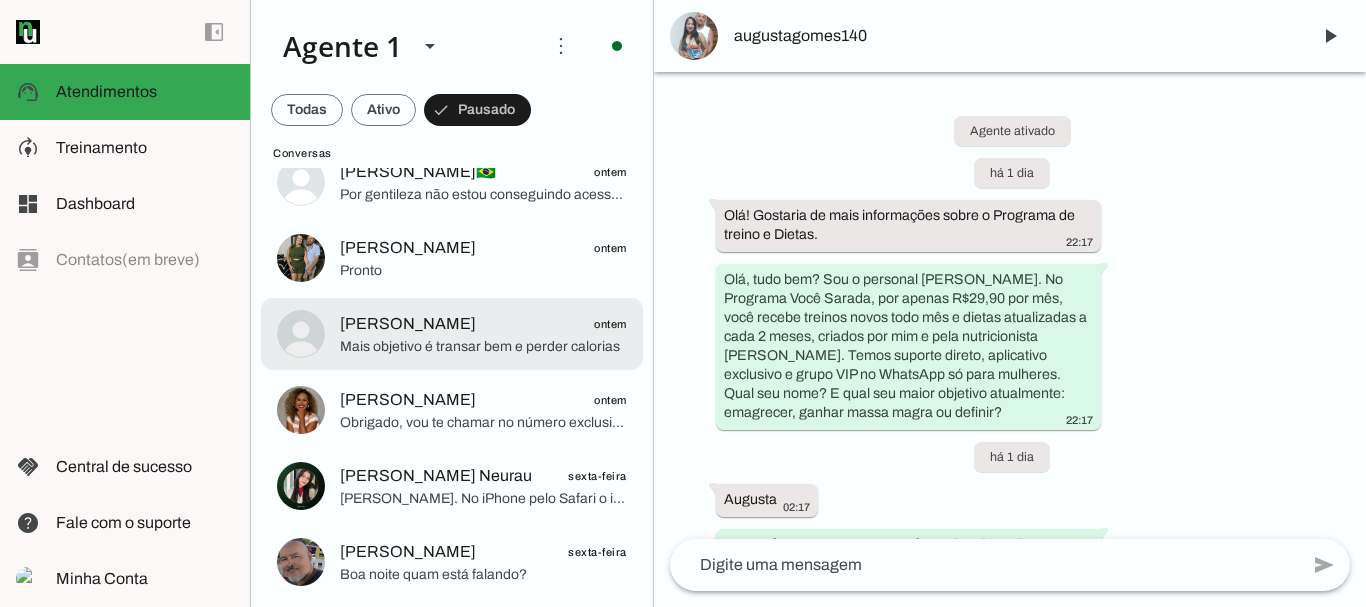 click on "Ivana Kruger
ontem" 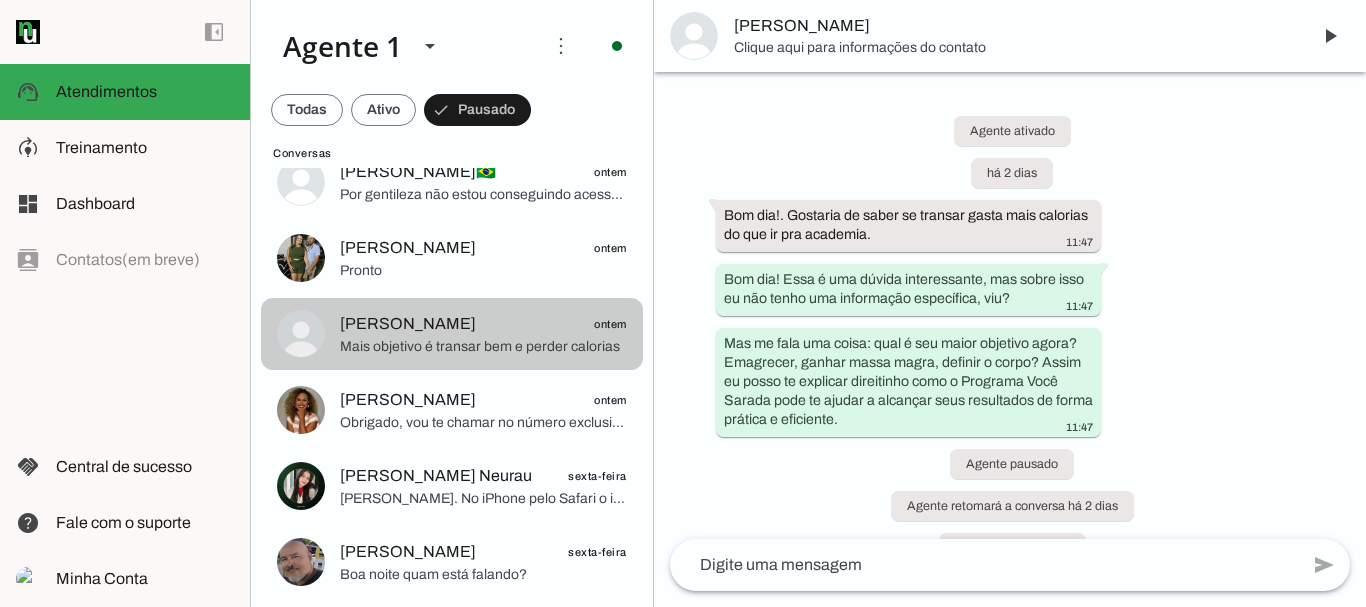 scroll, scrollTop: 89, scrollLeft: 0, axis: vertical 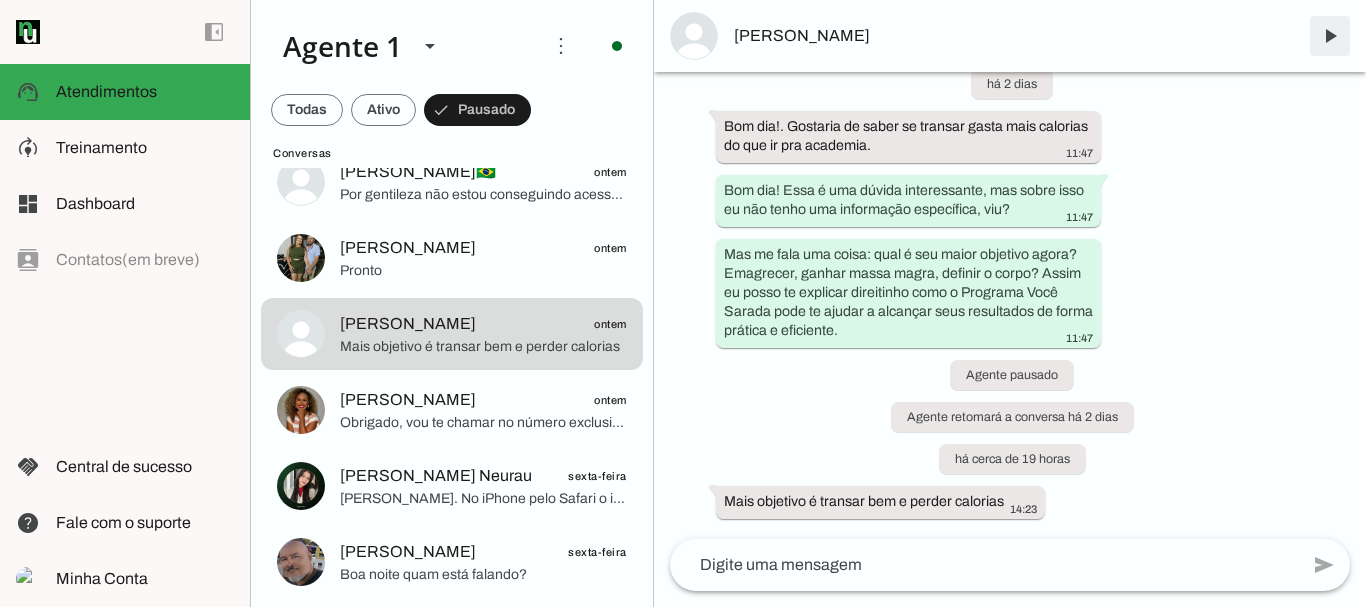 click at bounding box center (1330, 36) 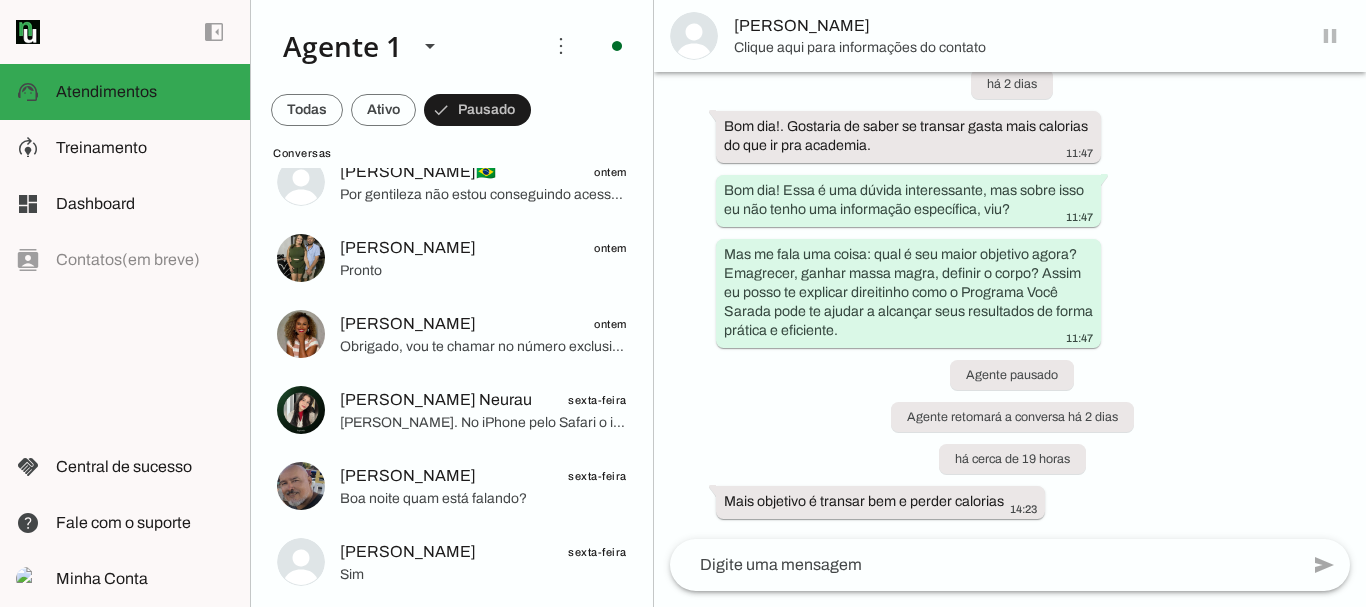 scroll, scrollTop: 0, scrollLeft: 0, axis: both 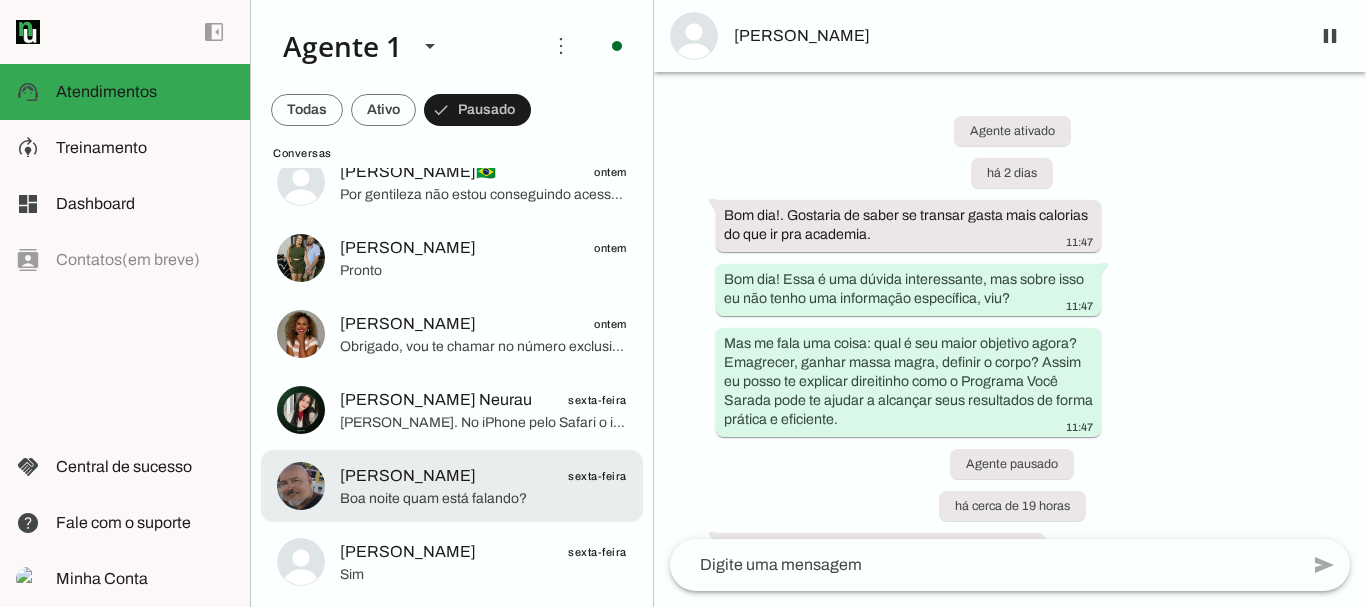 click on "Julinho
sexta-feira" 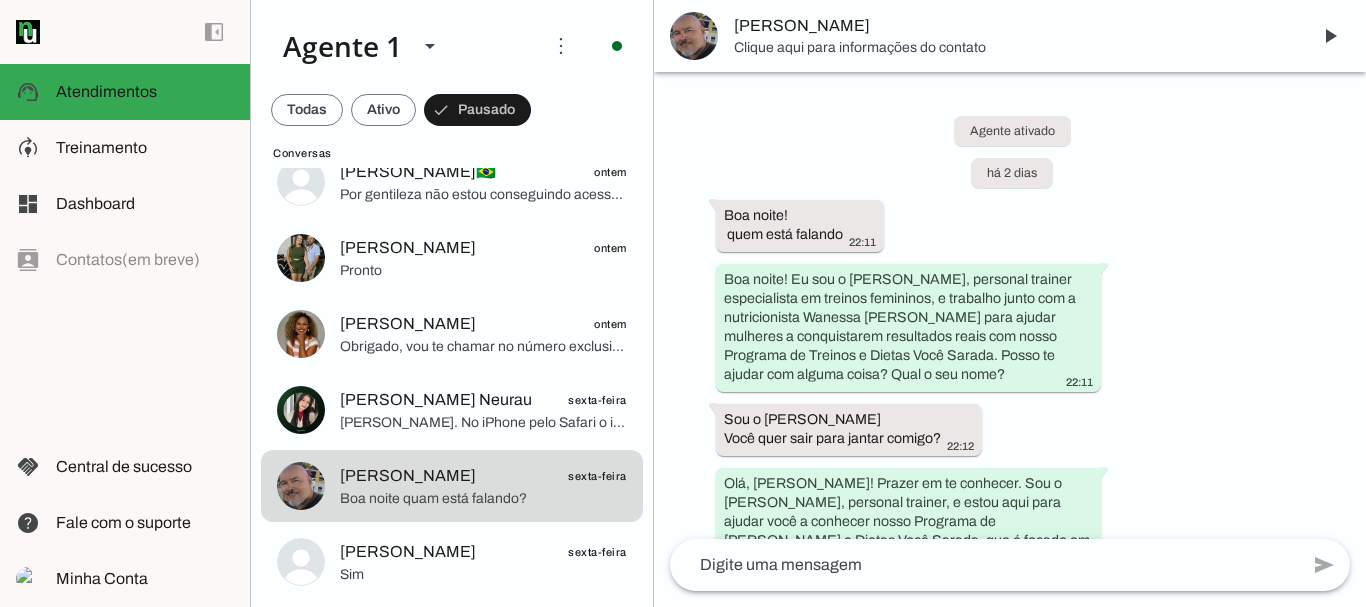 scroll, scrollTop: 2363, scrollLeft: 0, axis: vertical 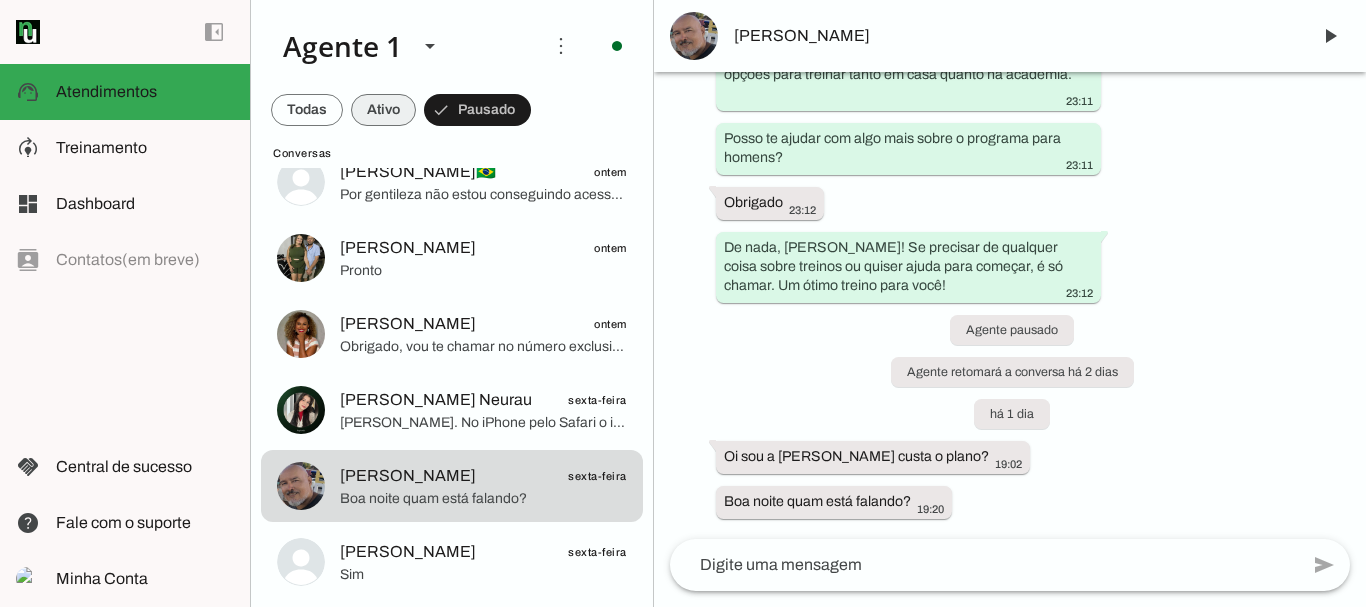 click at bounding box center (307, 110) 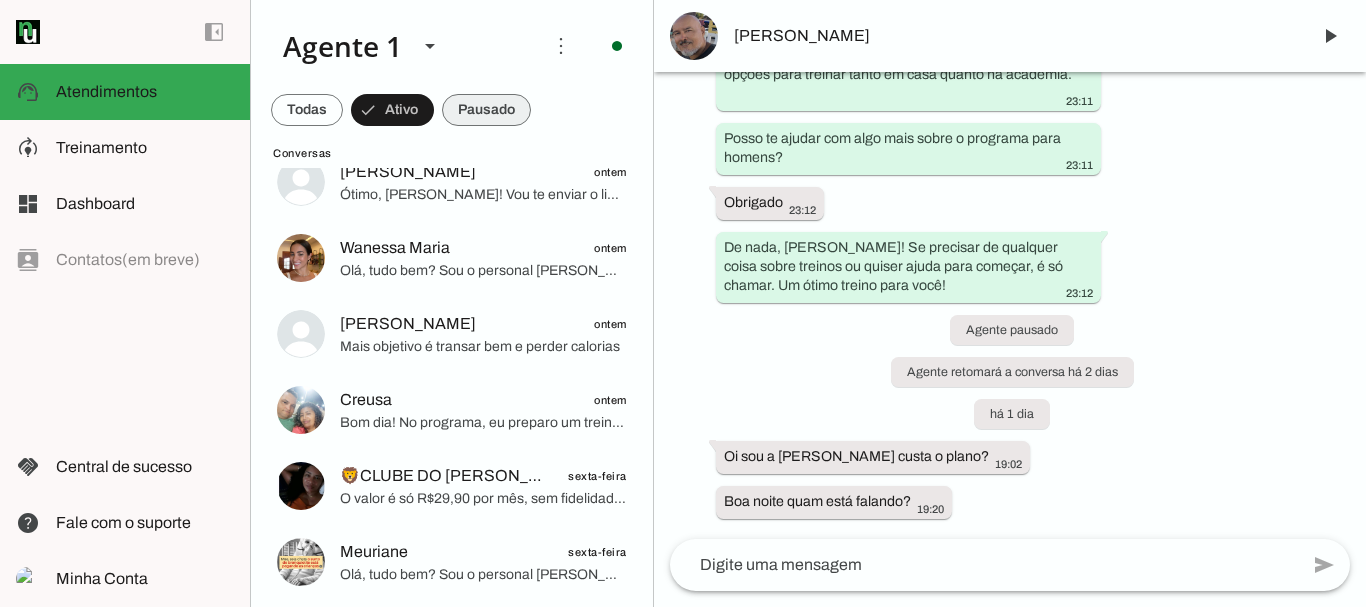 click at bounding box center [307, 110] 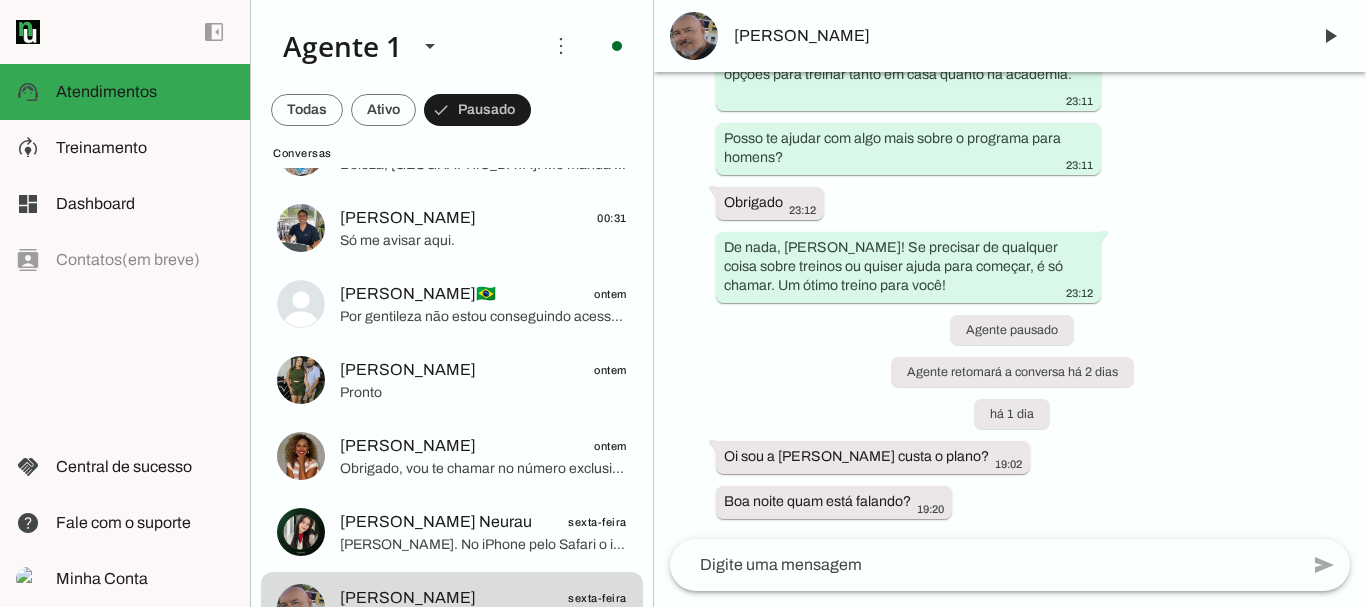 scroll, scrollTop: 223, scrollLeft: 0, axis: vertical 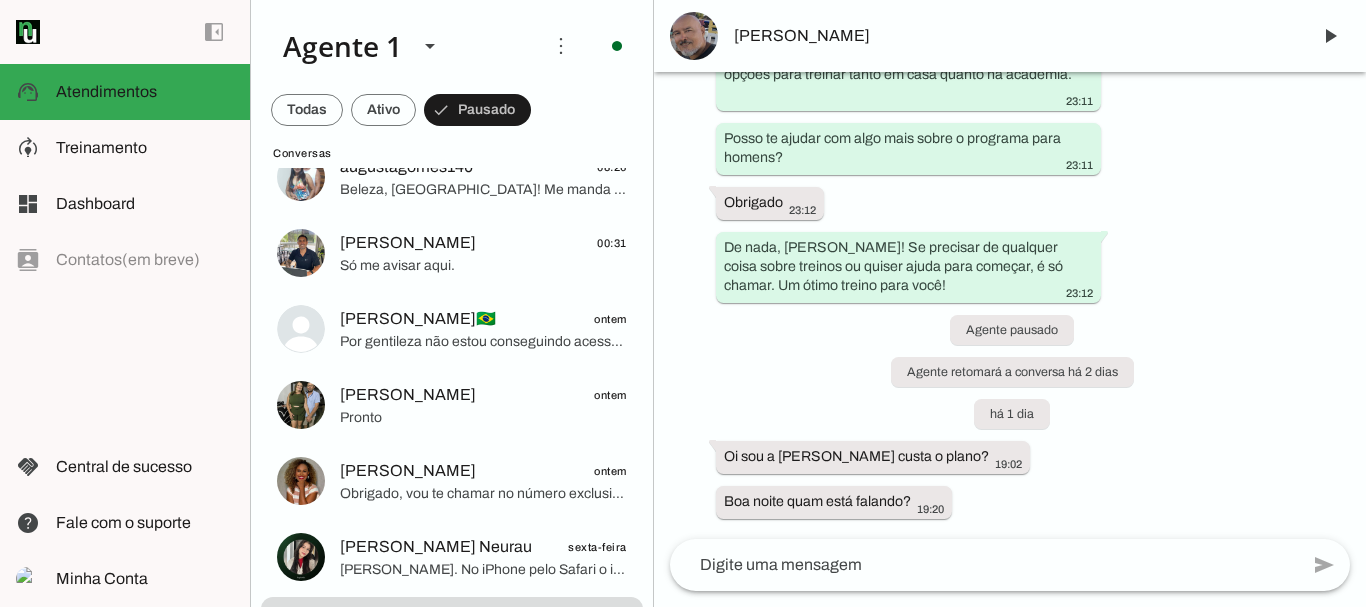 drag, startPoint x: 658, startPoint y: 125, endPoint x: 658, endPoint y: 98, distance: 27 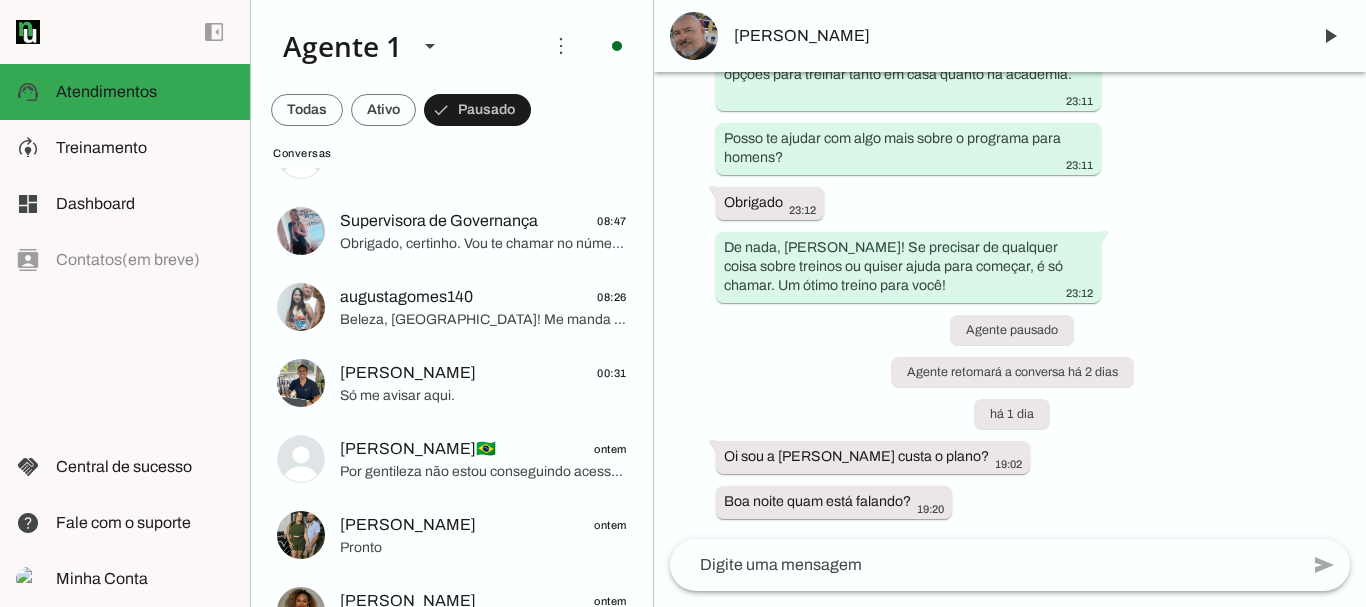 scroll, scrollTop: 89, scrollLeft: 0, axis: vertical 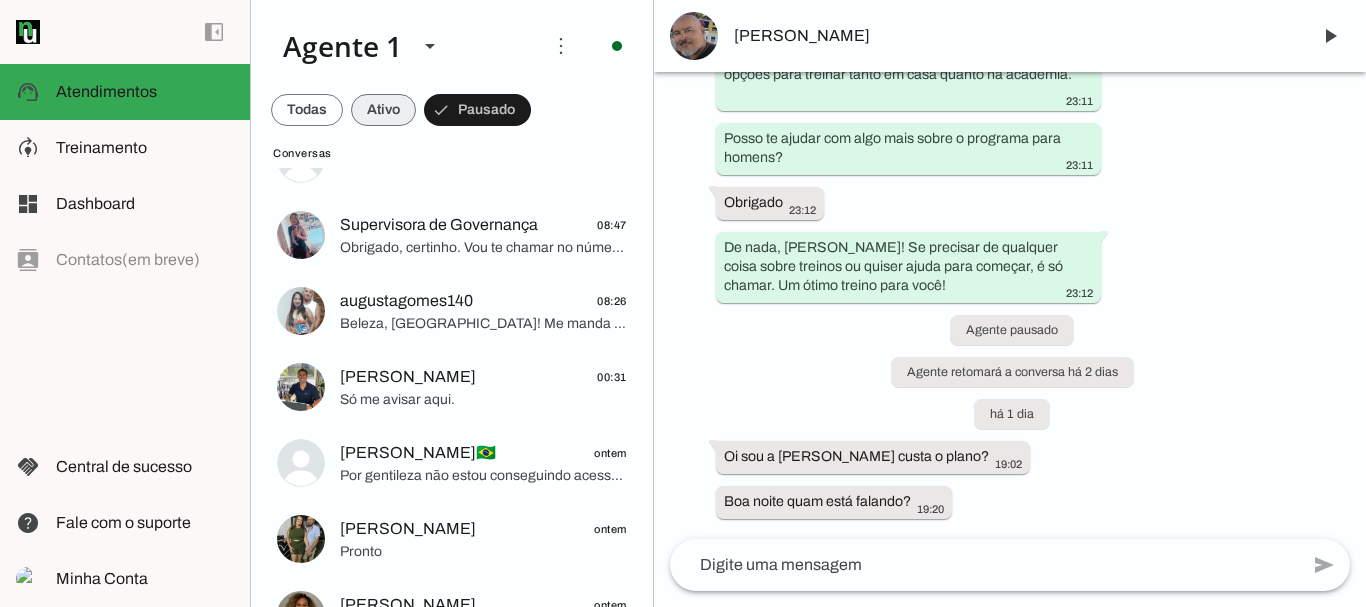 click at bounding box center (307, 110) 